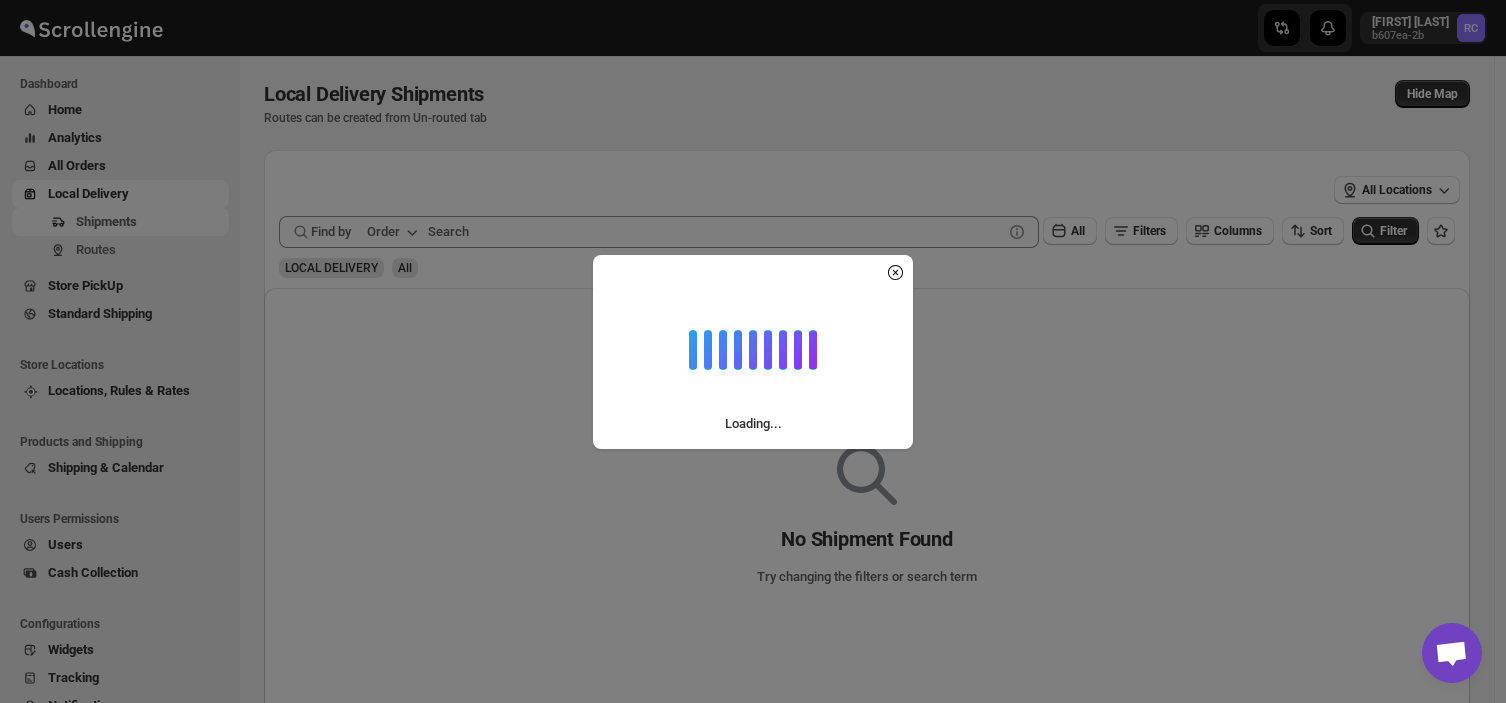 scroll, scrollTop: 0, scrollLeft: 0, axis: both 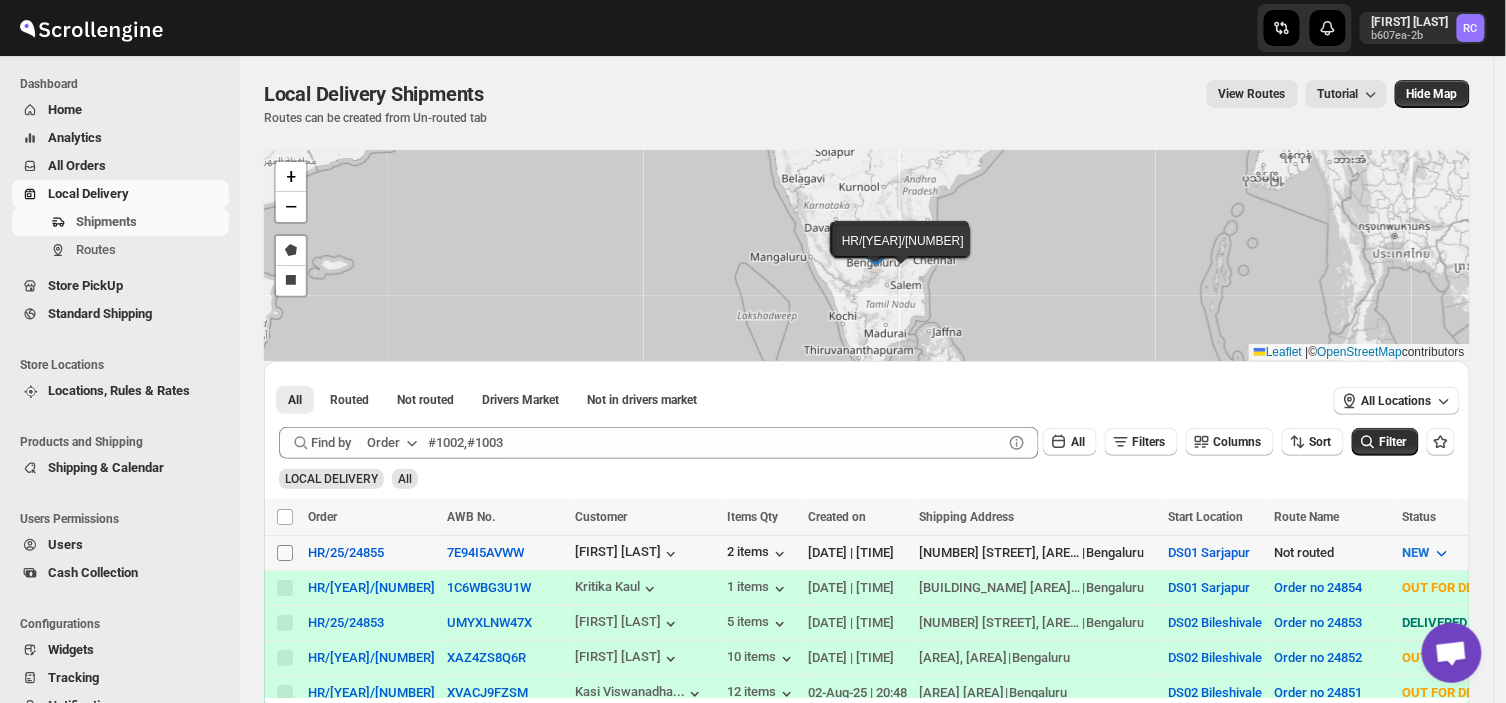 click on "Select shipment" at bounding box center [285, 553] 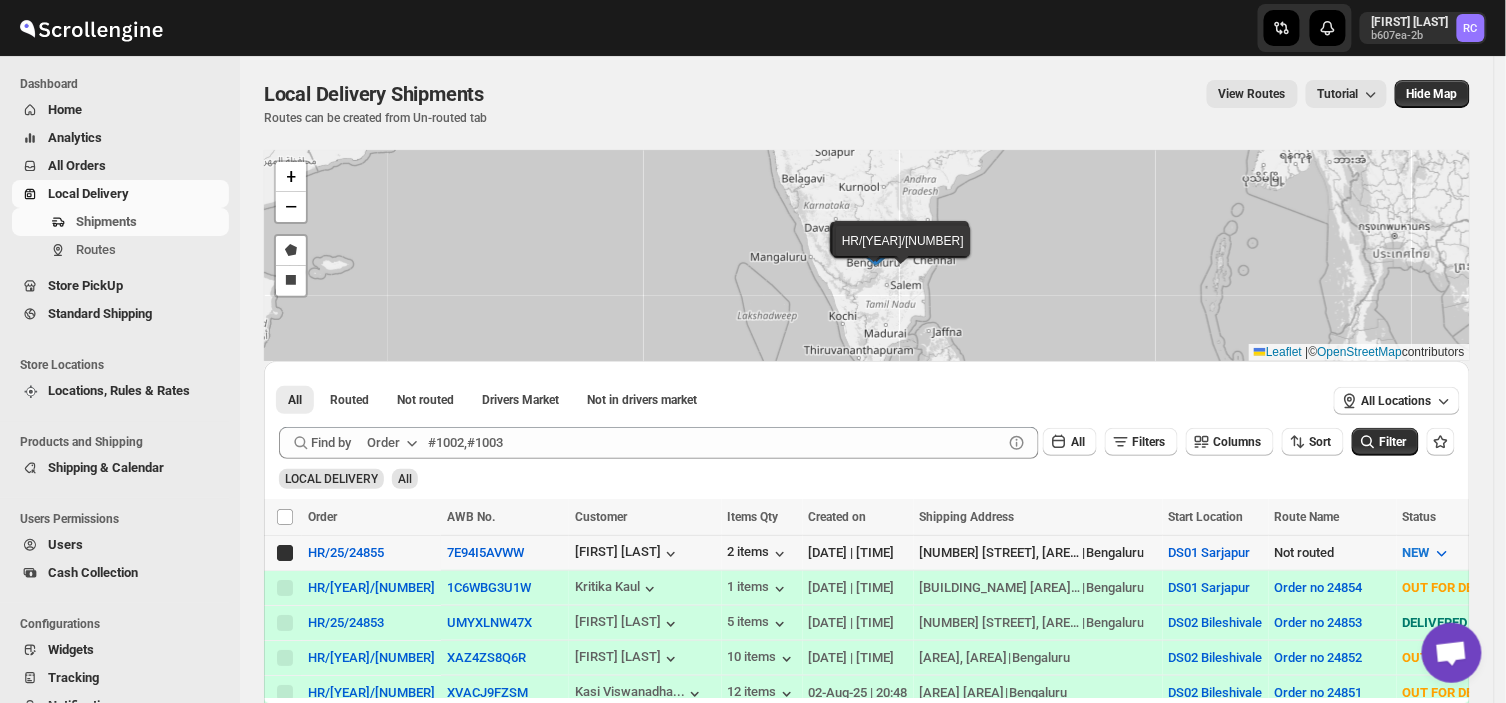 checkbox on "true" 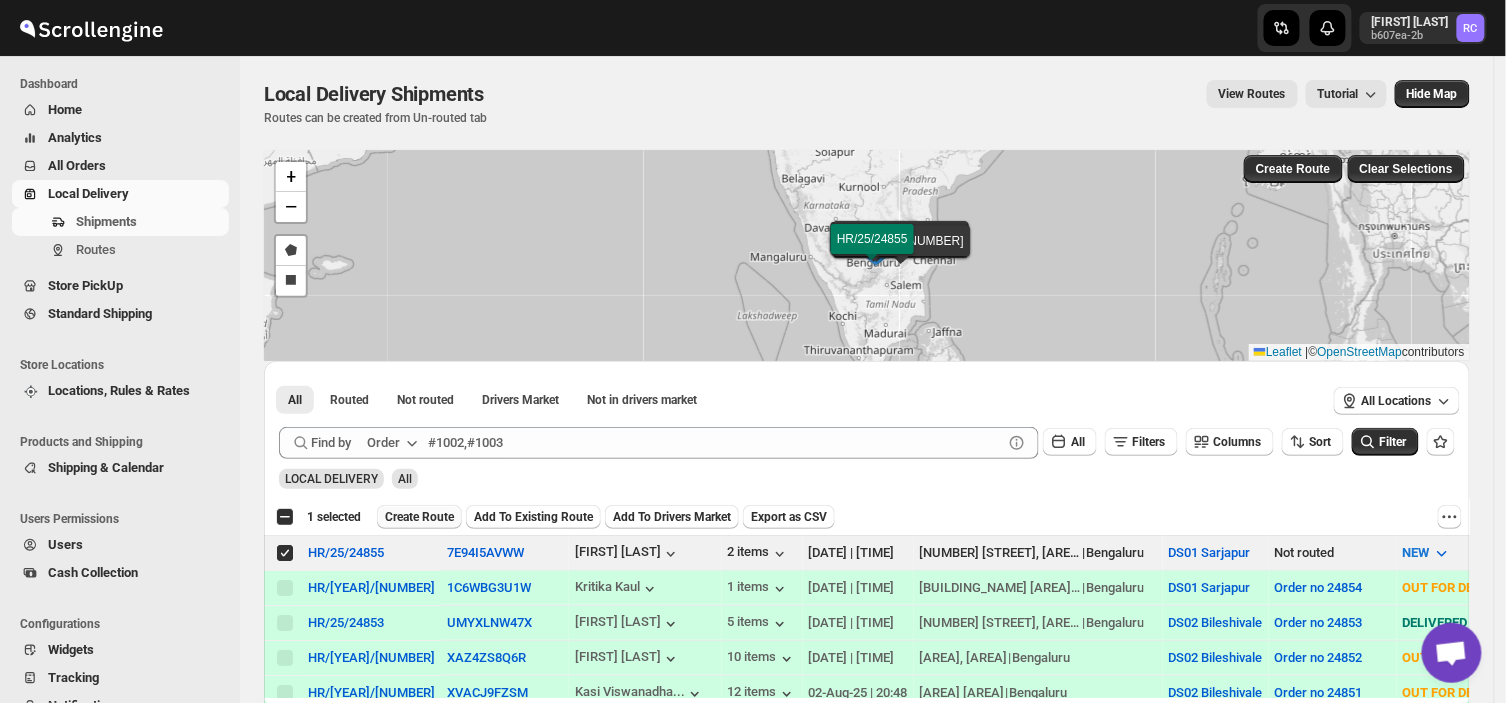 click on "Create Route" at bounding box center [419, 517] 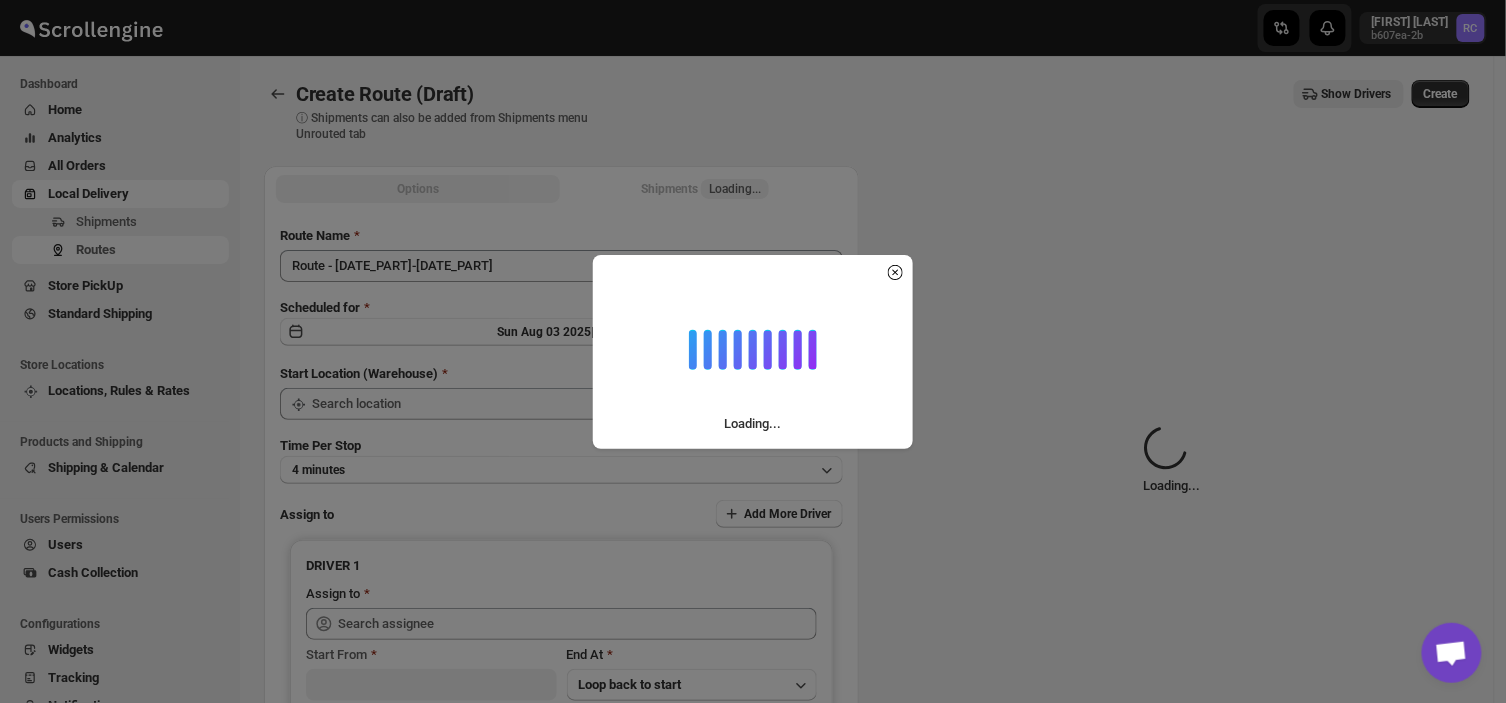 type on "DS01 Sarjapur" 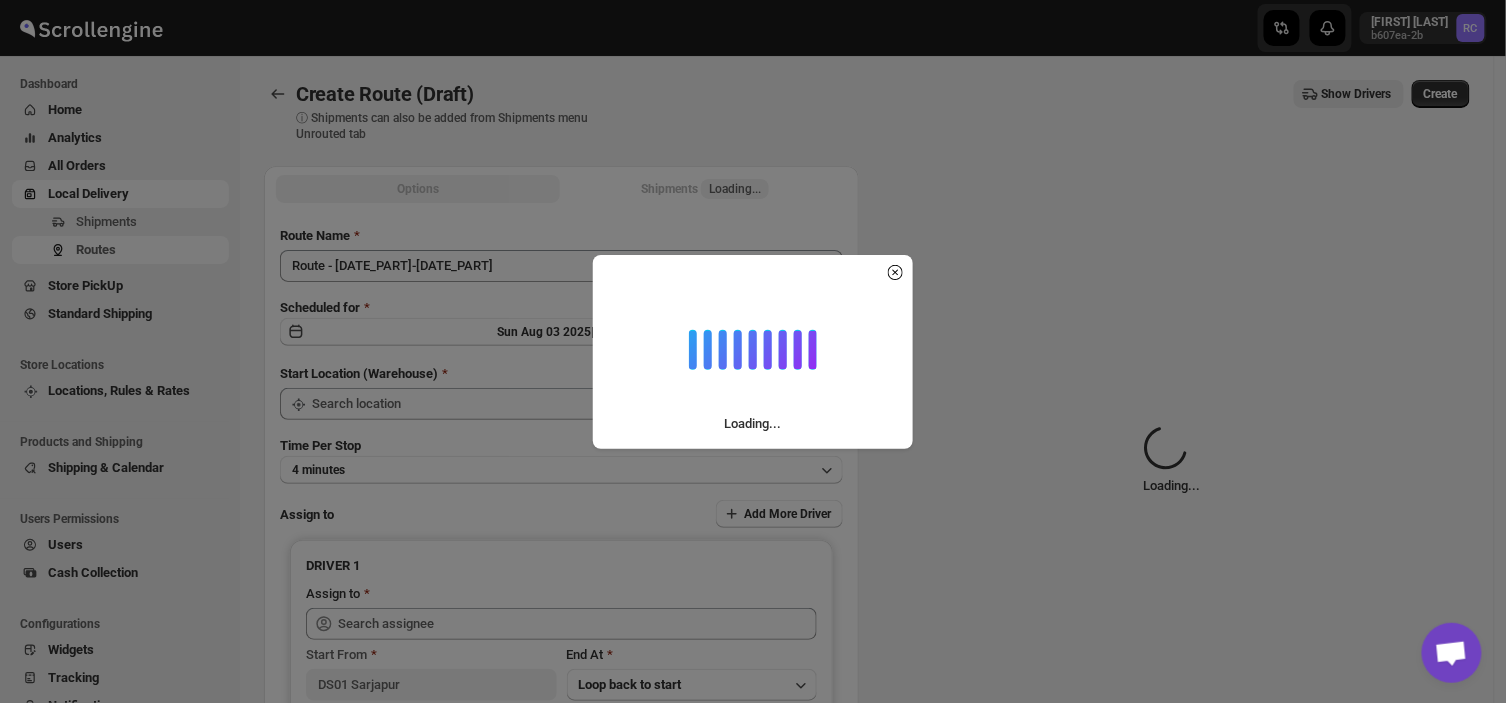 type on "DS01 Sarjapur" 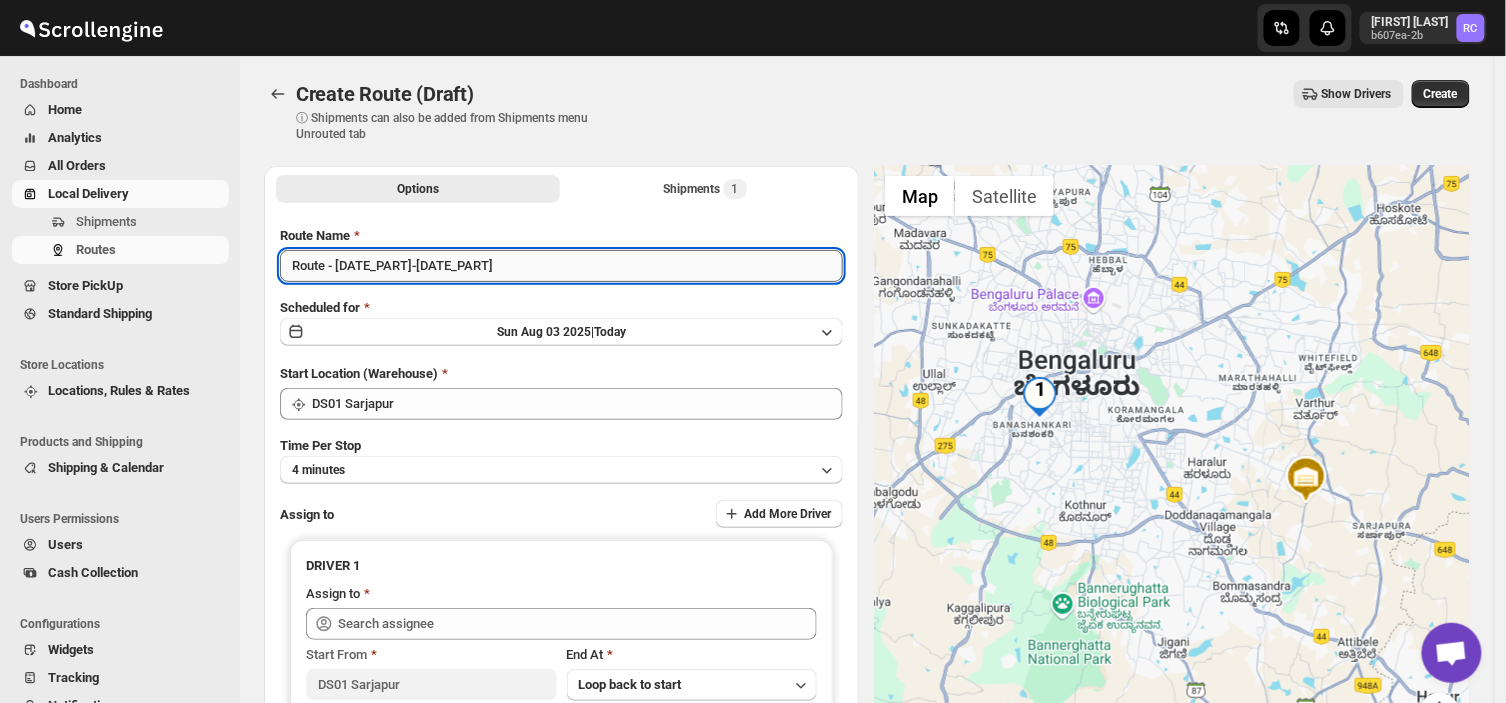 click on "Route - [DATE_PART]-[DATE_PART]" at bounding box center (561, 266) 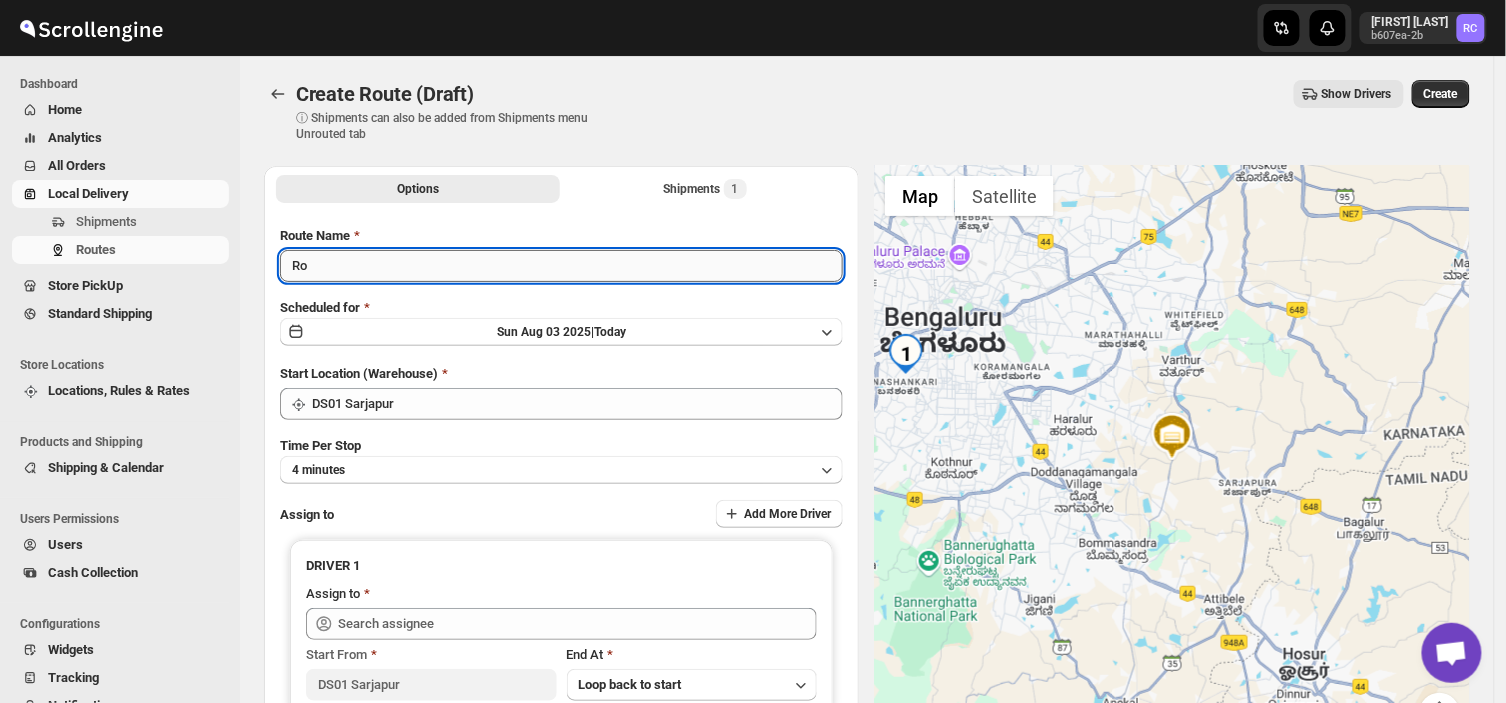 type on "R" 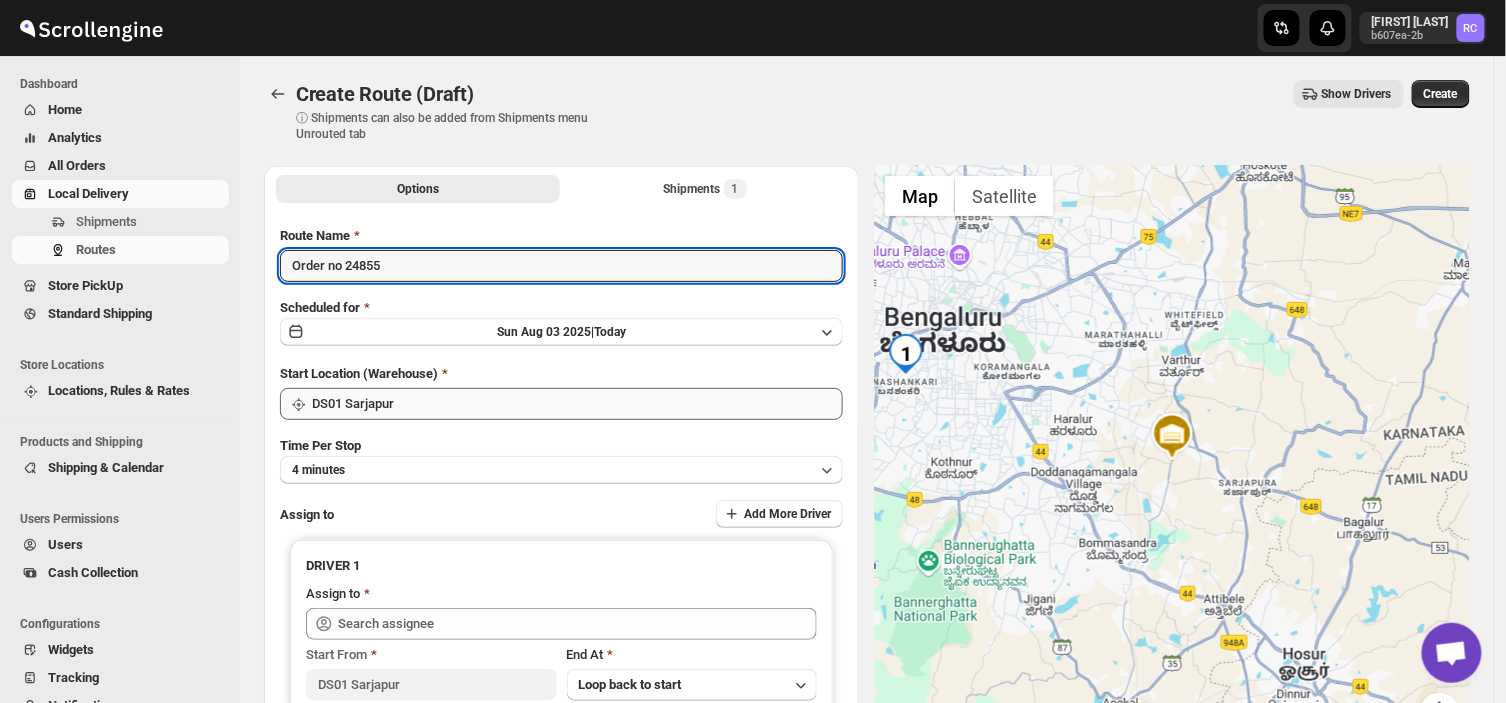 type on "Order no 24855" 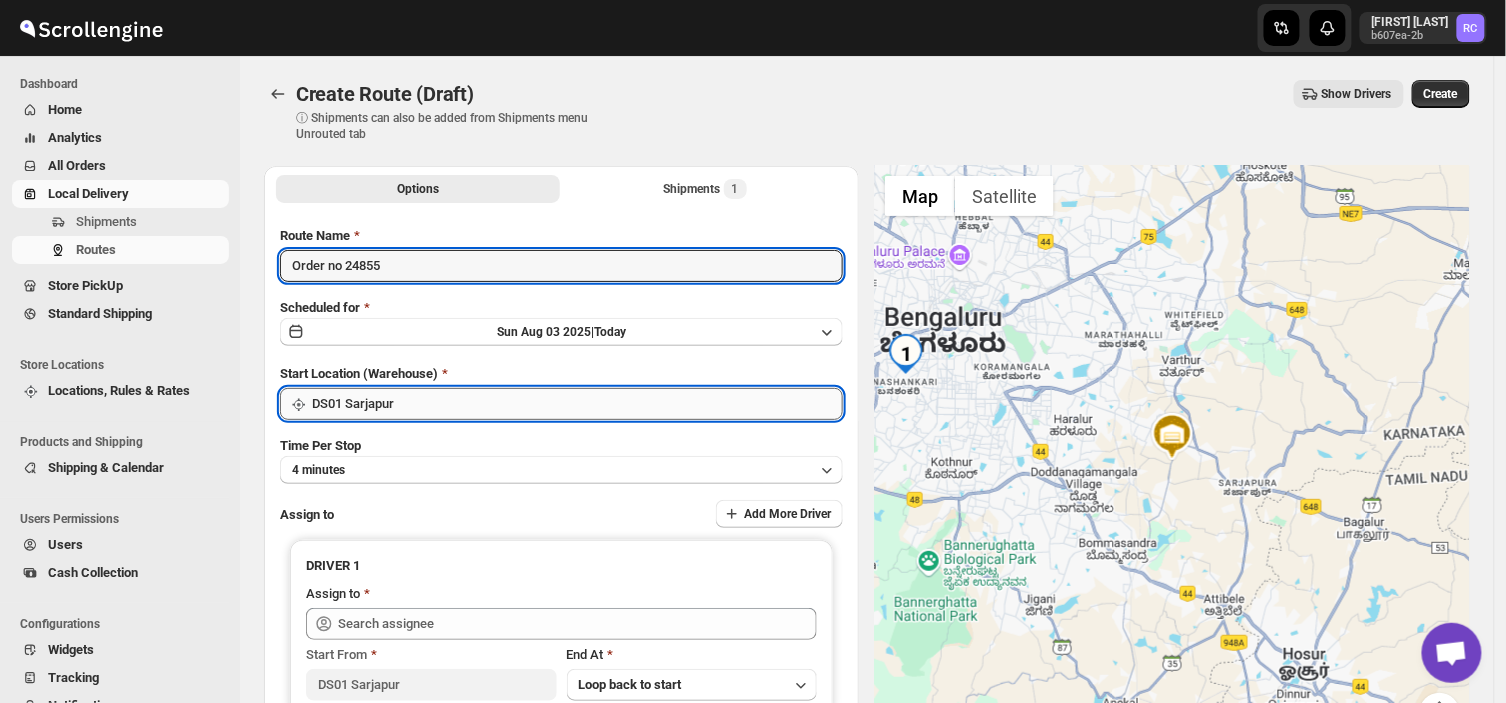 click on "DS01 Sarjapur" at bounding box center (577, 404) 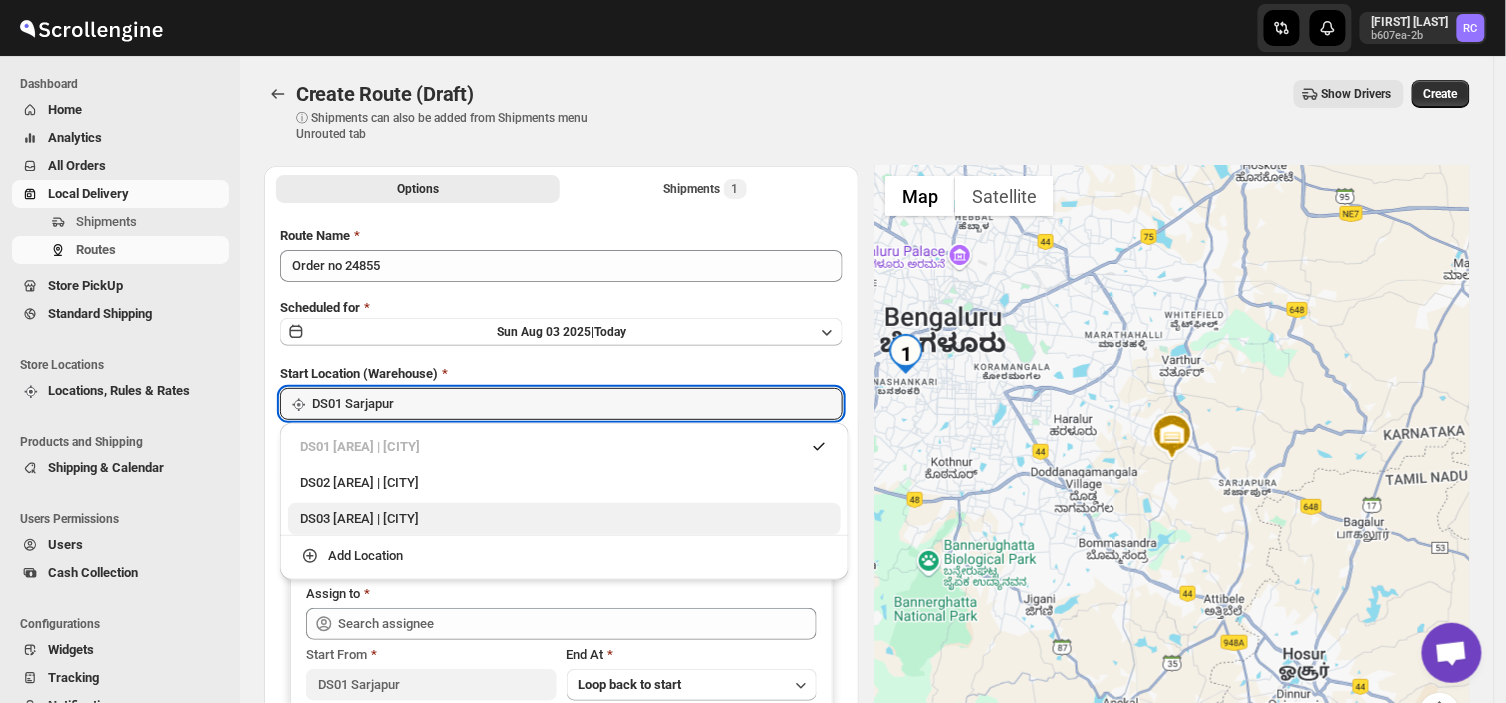 click on "DS03 [AREA] | [CITY]" at bounding box center (564, 519) 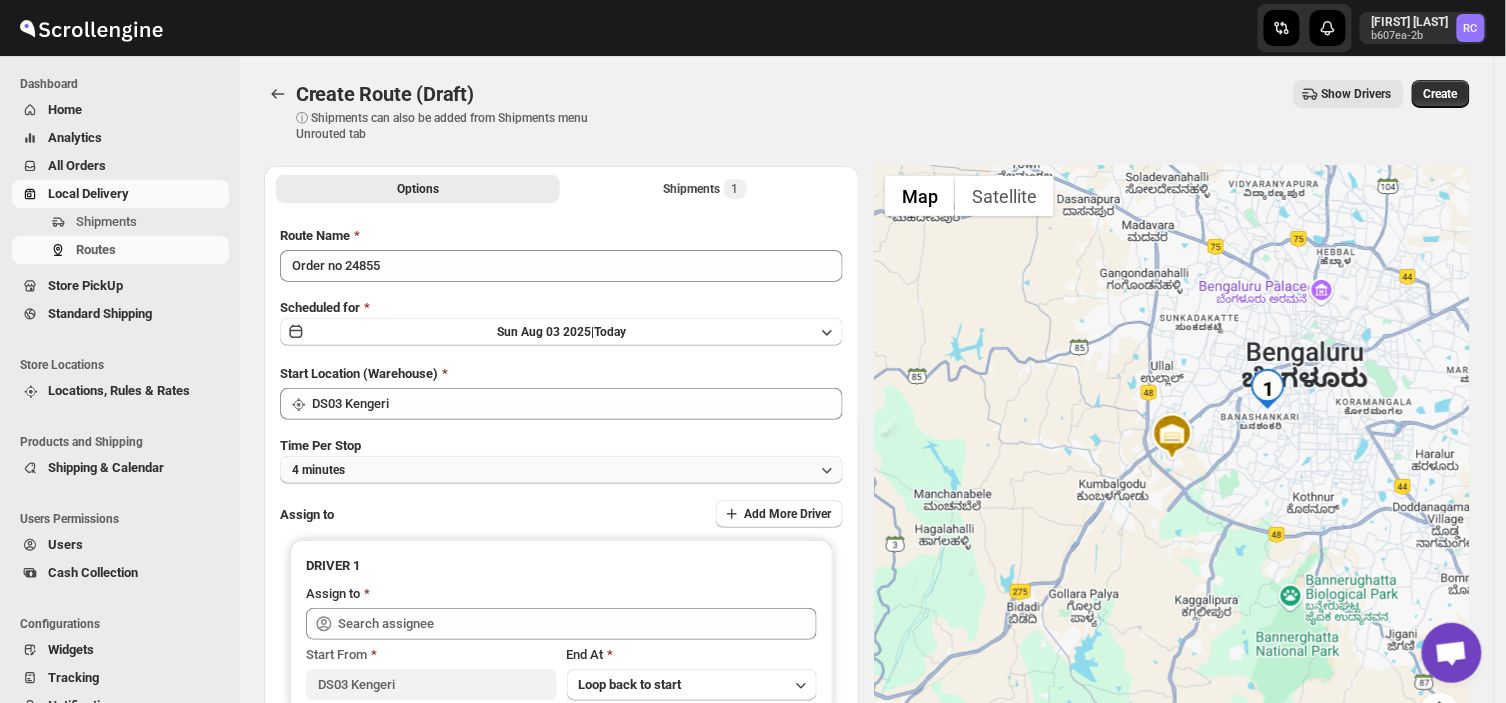 click on "4 minutes" at bounding box center (561, 470) 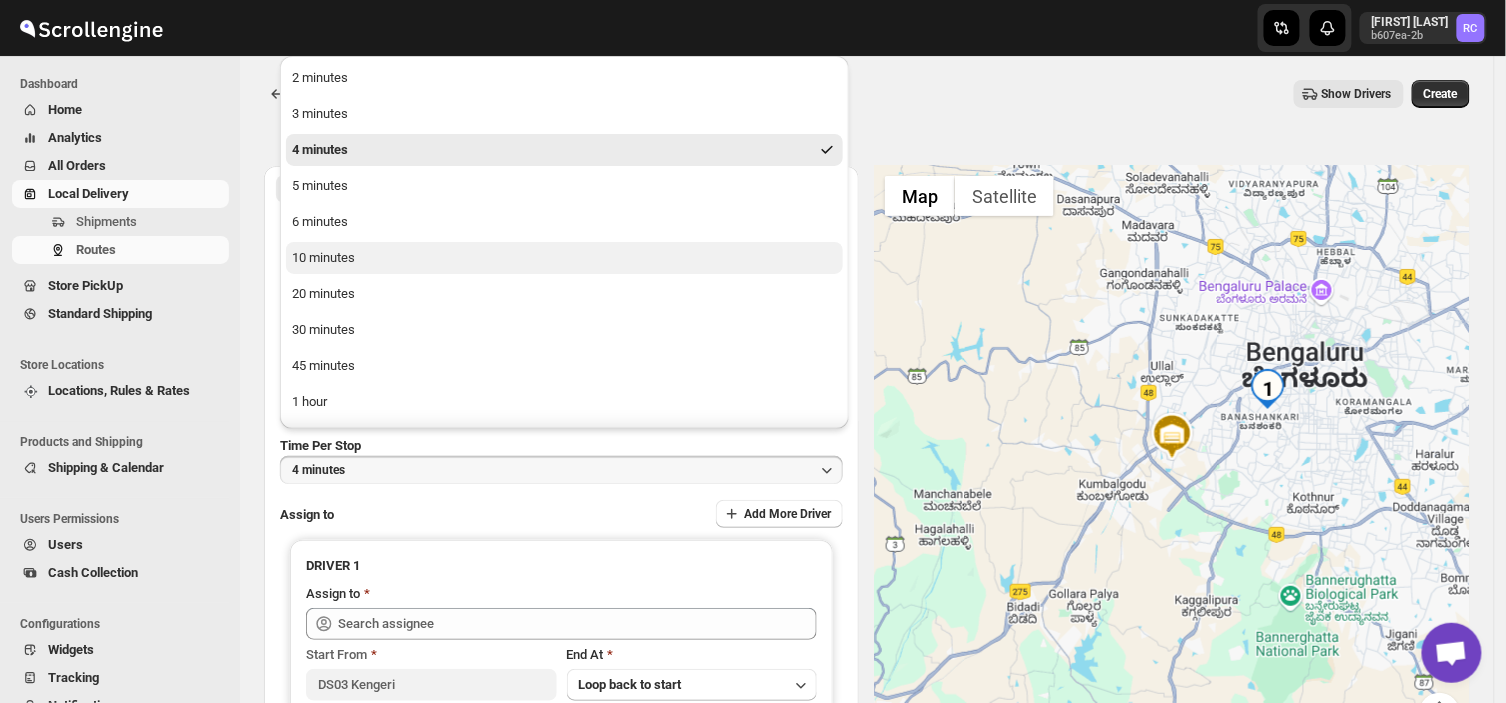 click on "10 minutes" at bounding box center [564, 258] 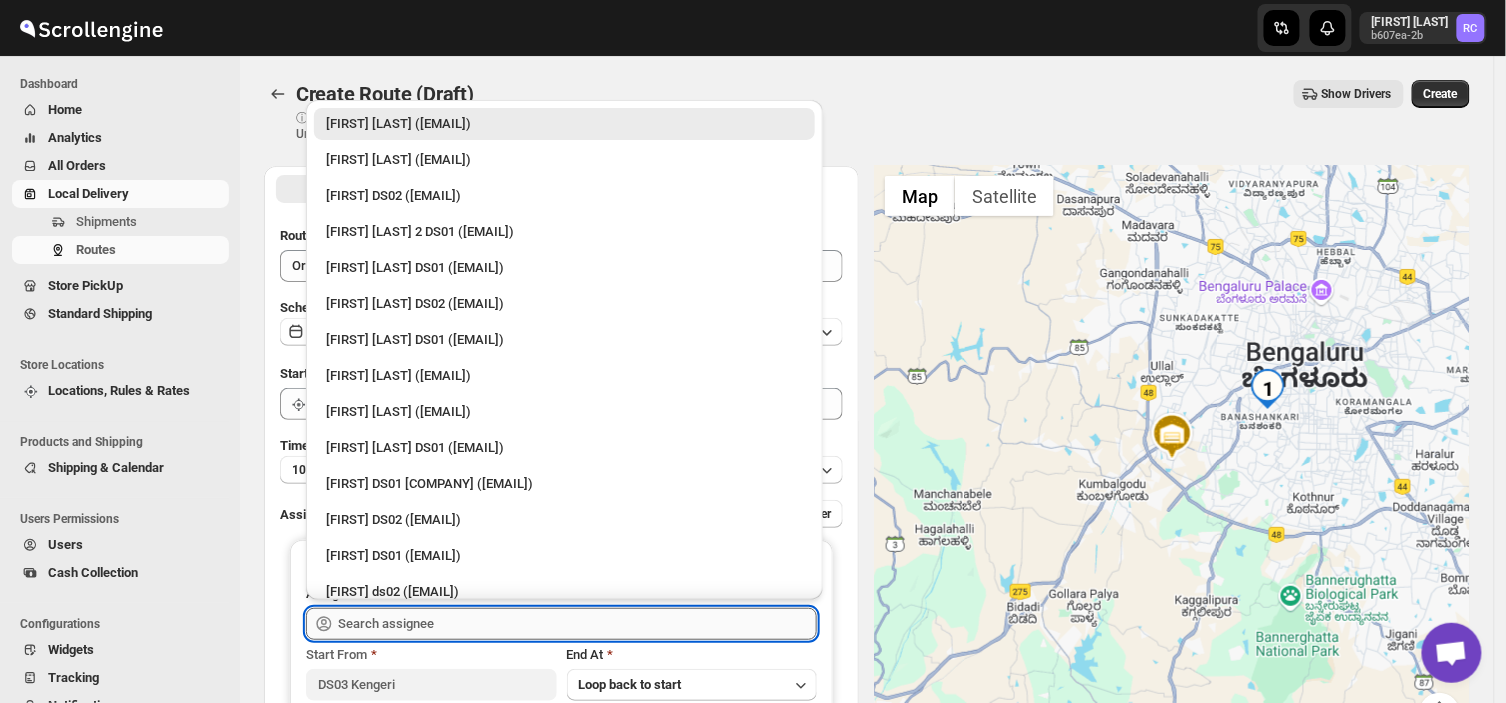 click at bounding box center [577, 624] 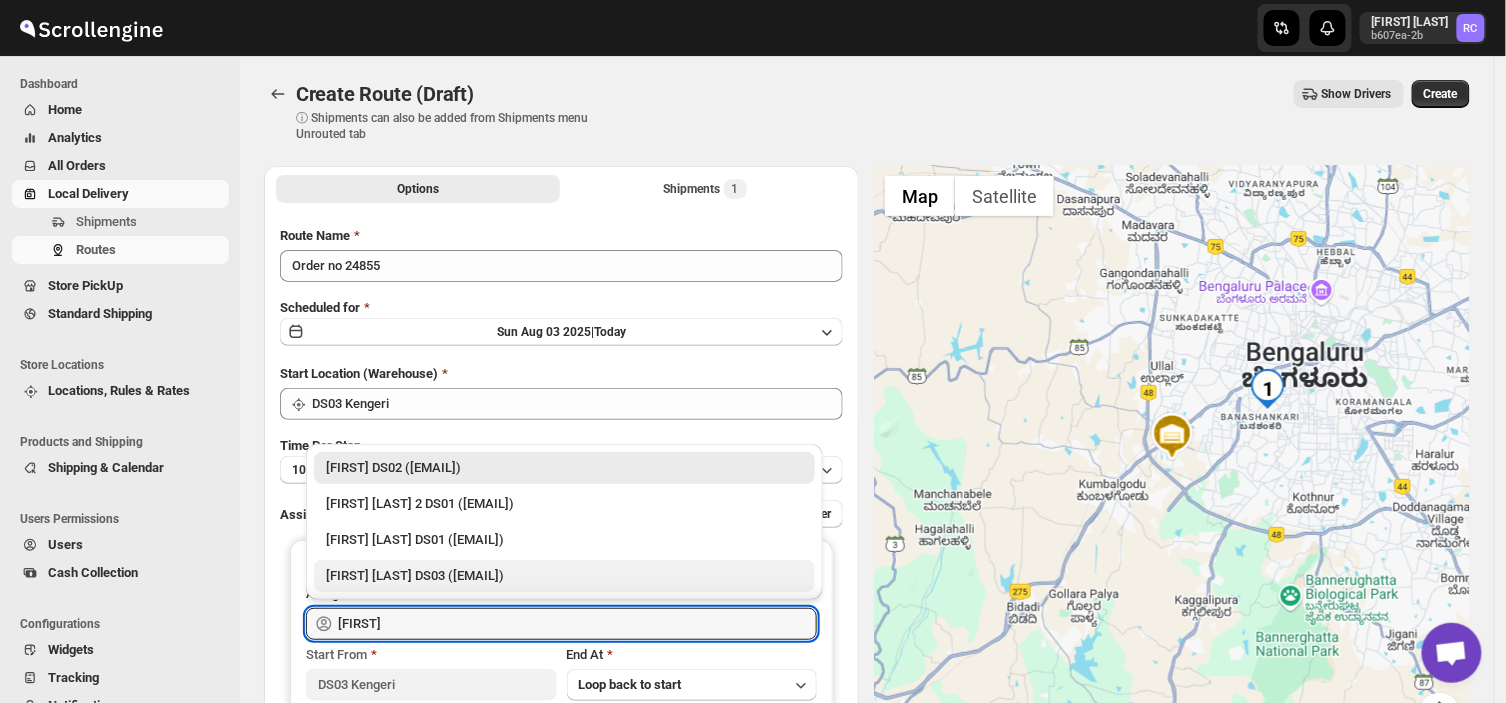 click on "[FIRST] [LAST] DS03 ([EMAIL])" at bounding box center (564, 576) 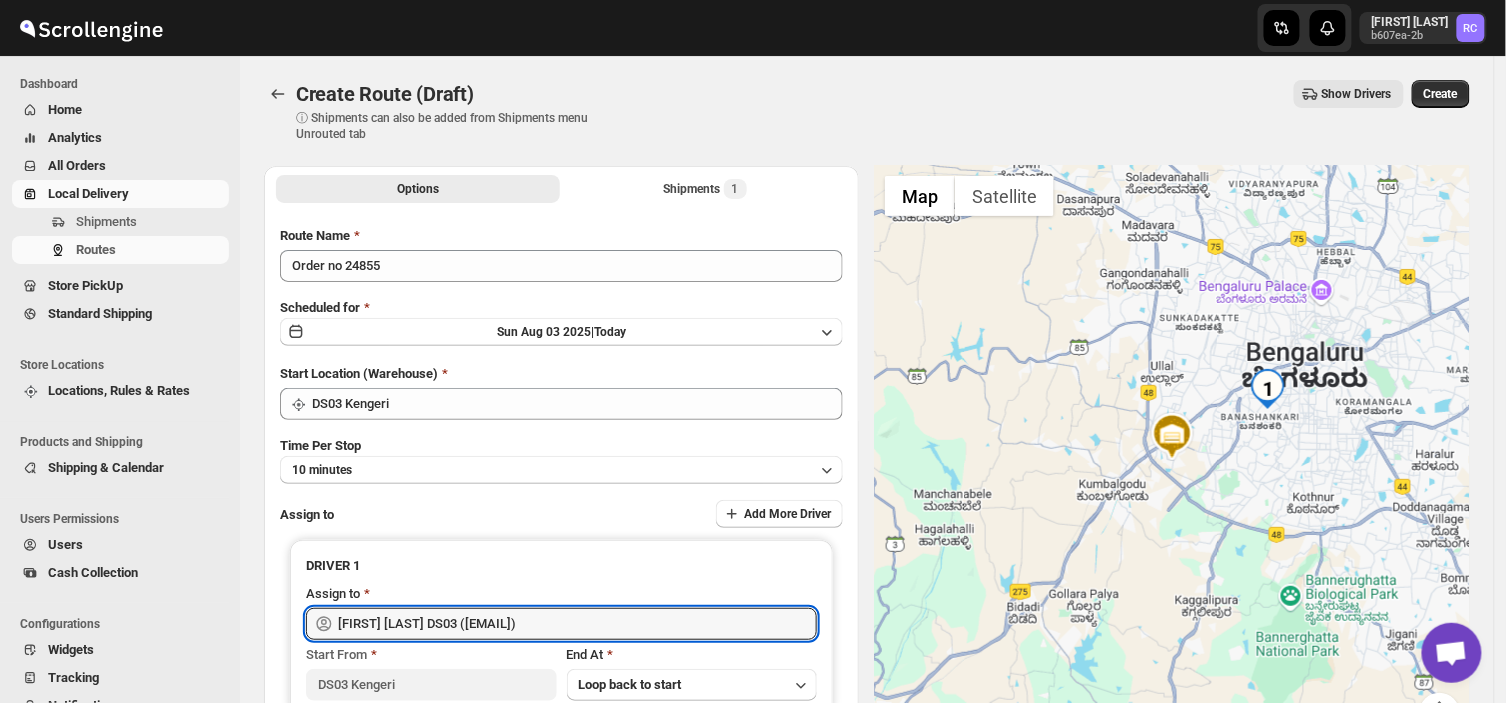 type on "[FIRST] [LAST] DS03 ([EMAIL])" 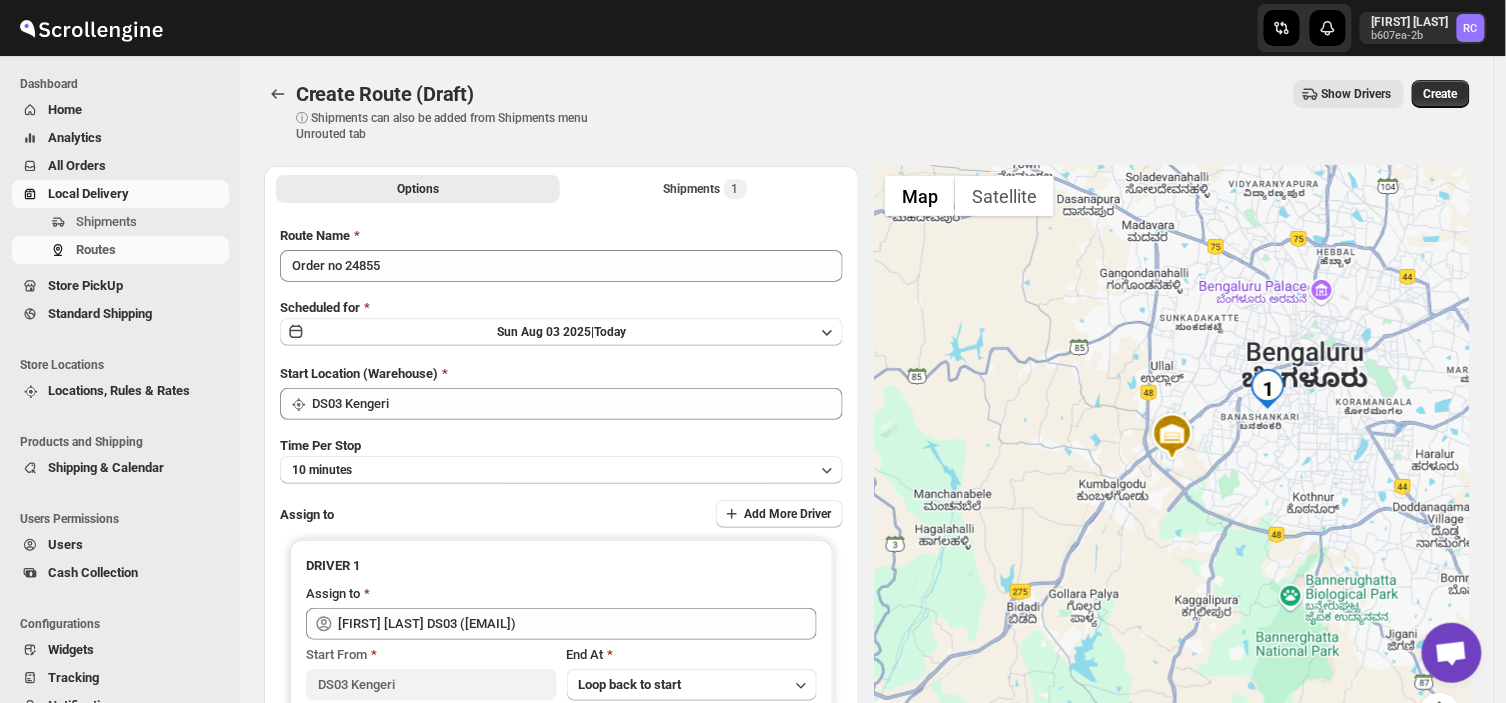 click on "Create Route (Draft). This page is ready Create Route (Draft) ⓘ Shipments can also be added from Shipments menu Unrouted tab Show Drivers More actions Show Drivers Create" at bounding box center [867, 111] 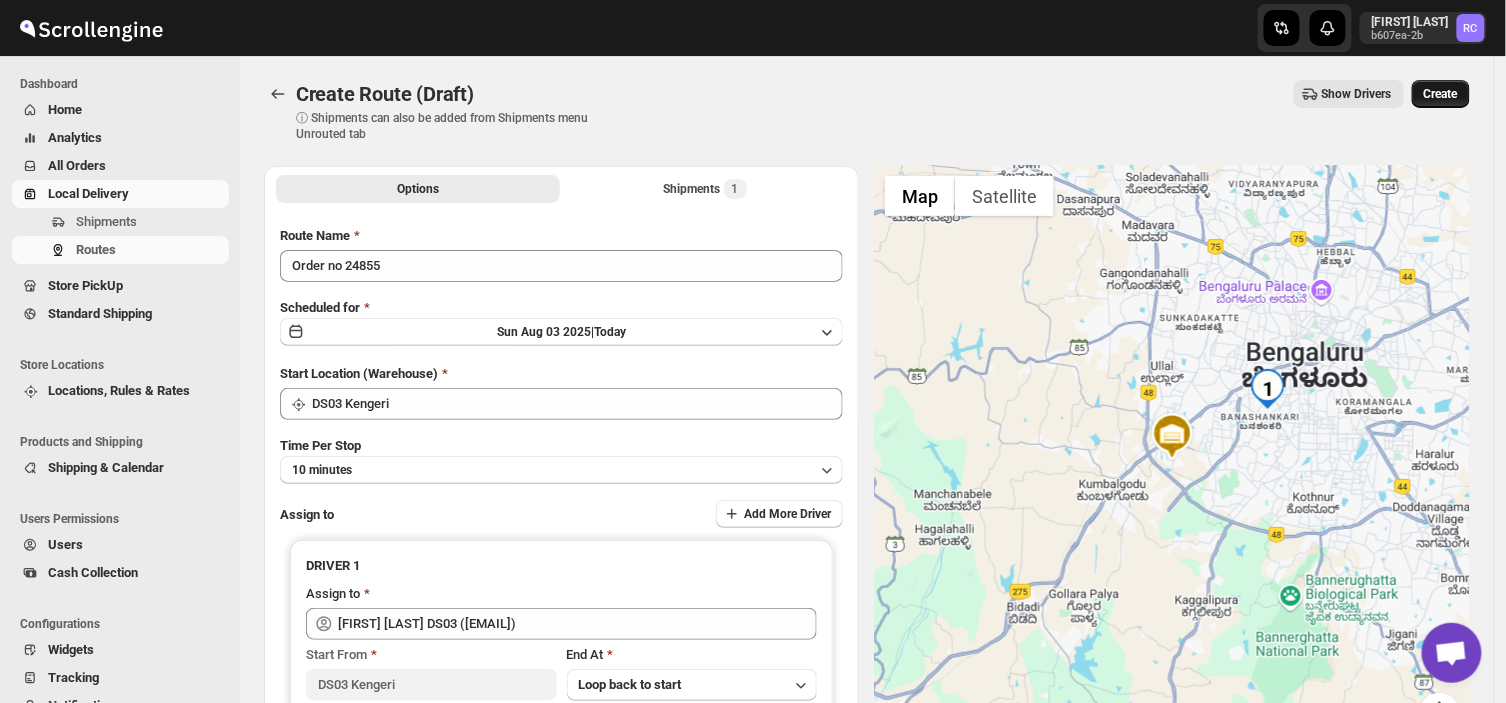 click on "Create" at bounding box center (1441, 94) 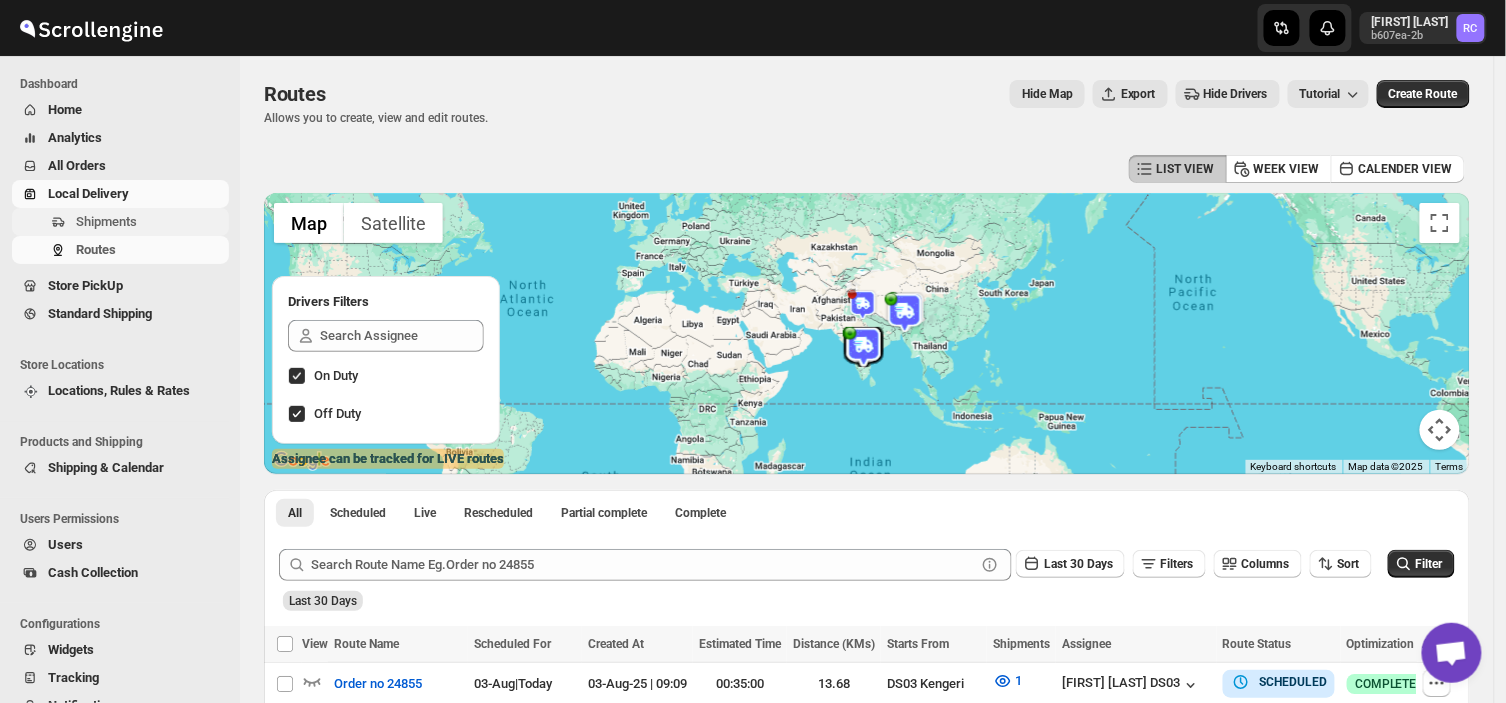 click on "Shipments" at bounding box center [150, 222] 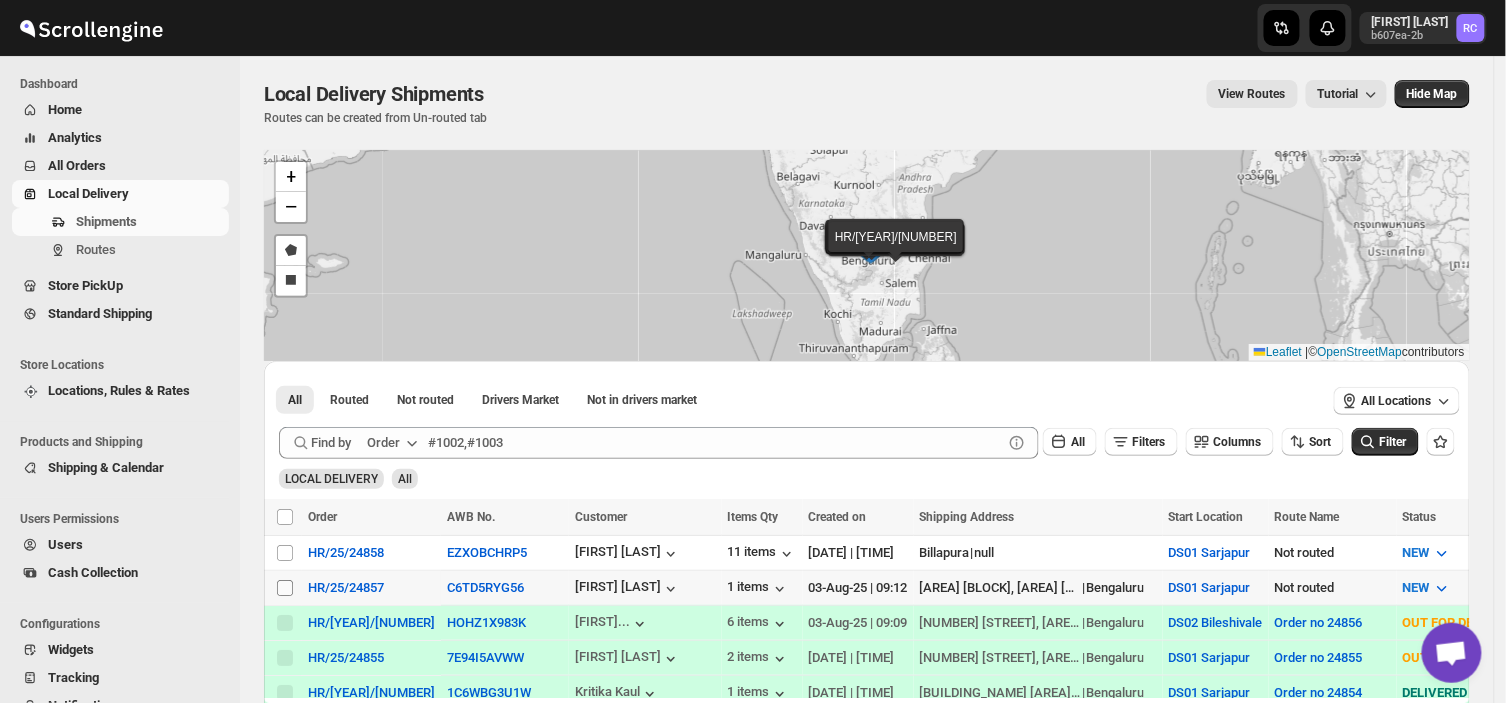 click on "Select shipment" at bounding box center (285, 588) 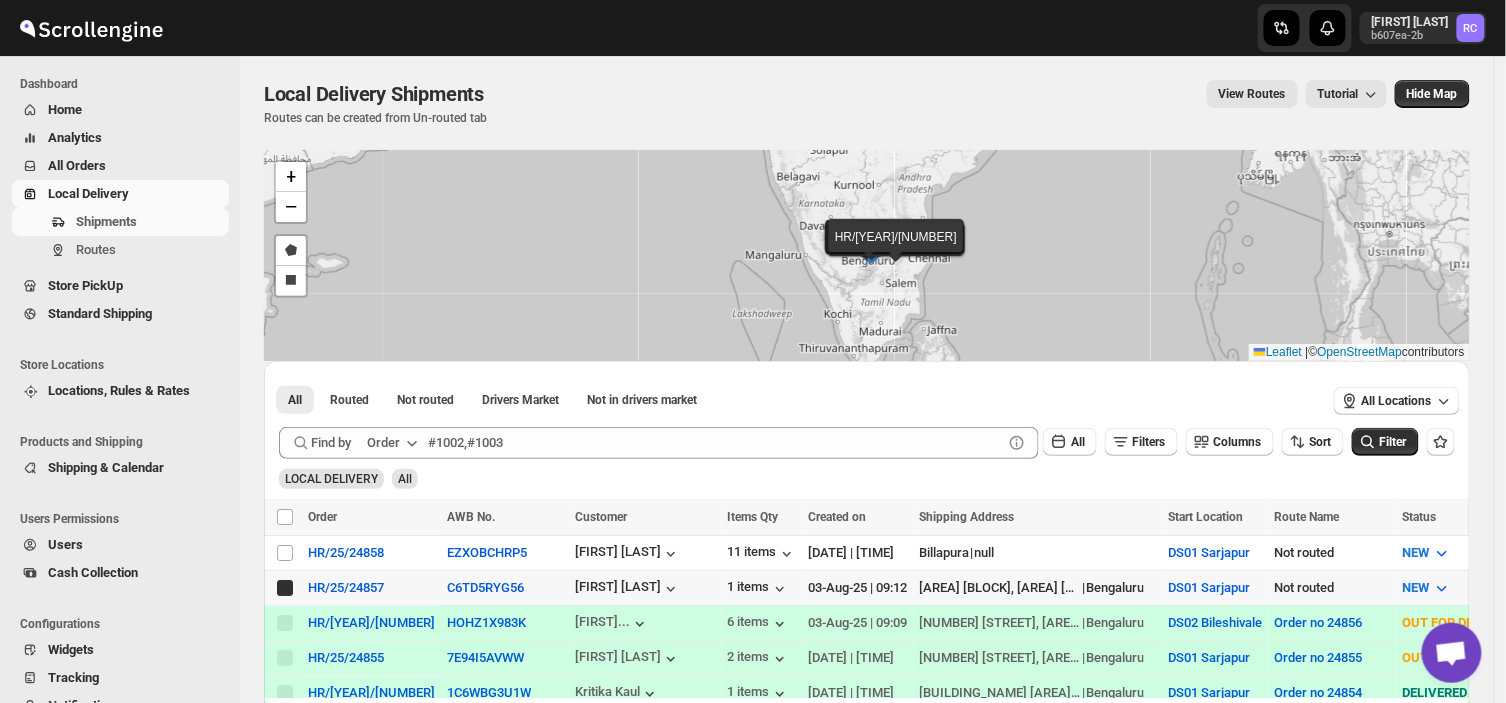 checkbox on "true" 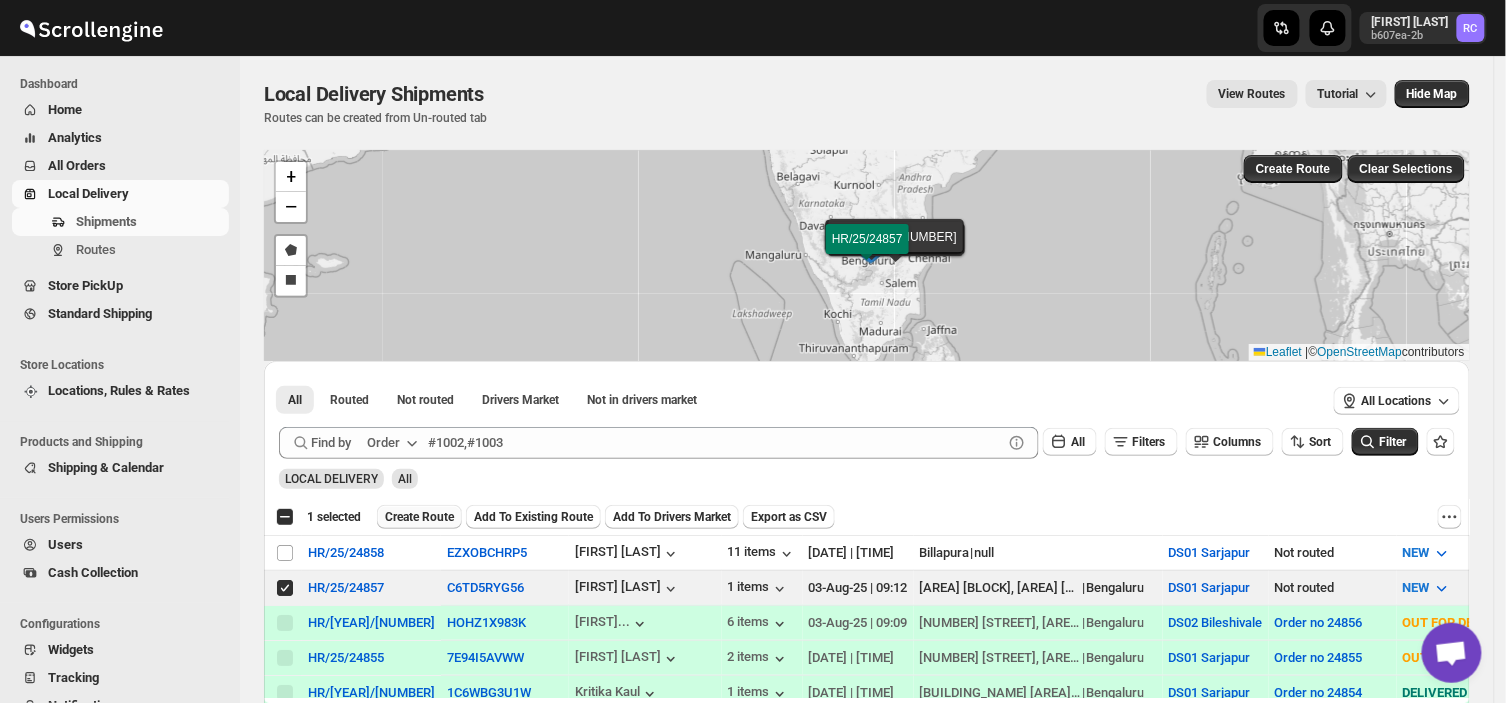 click on "Create Route" at bounding box center [419, 517] 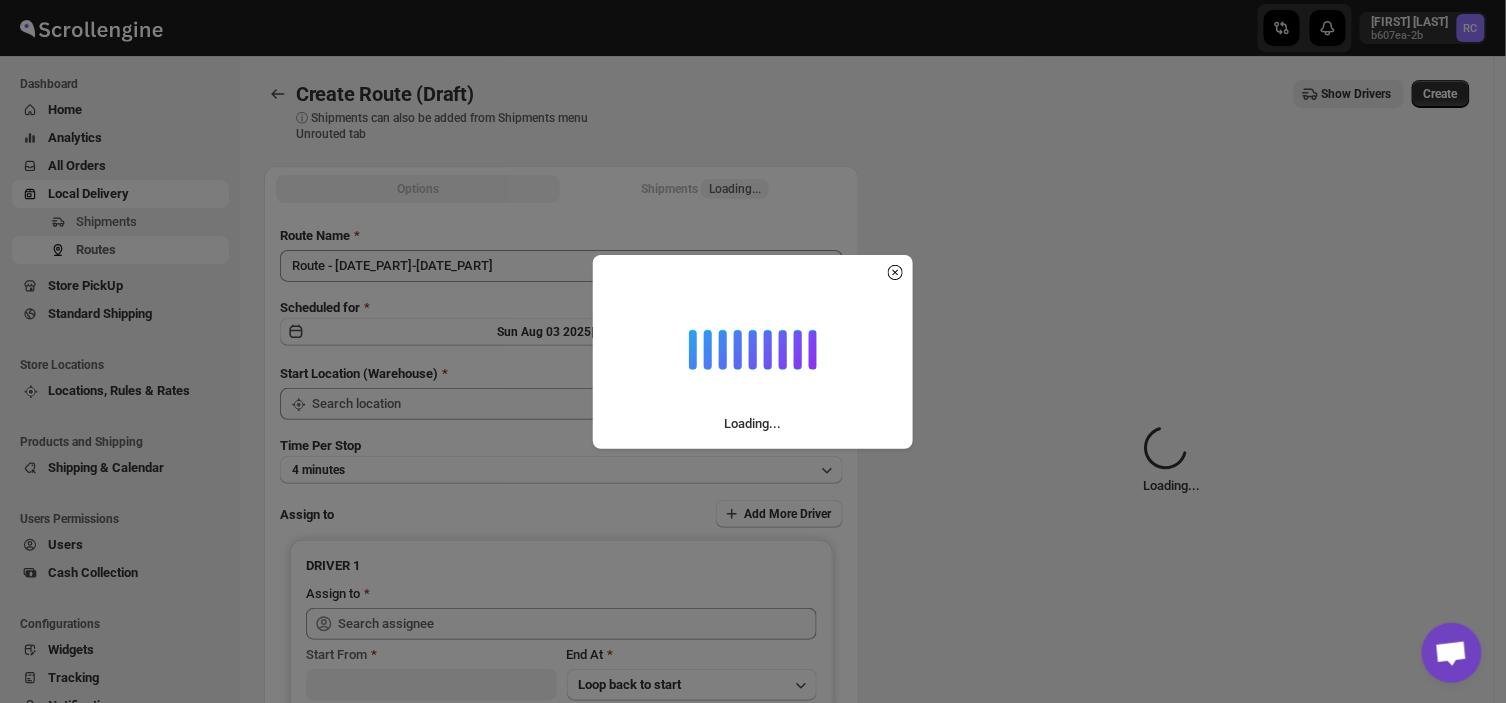 type on "DS01 Sarjapur" 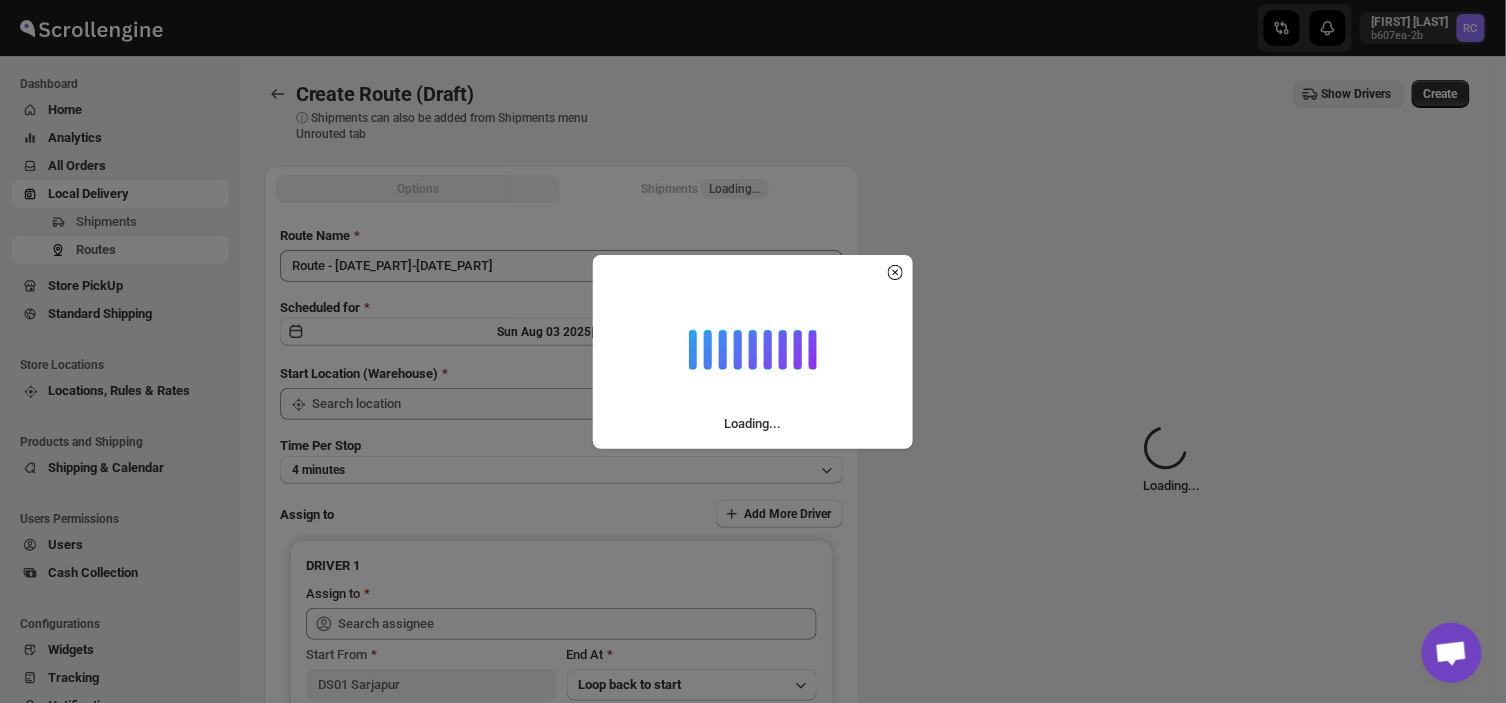 type on "DS01 Sarjapur" 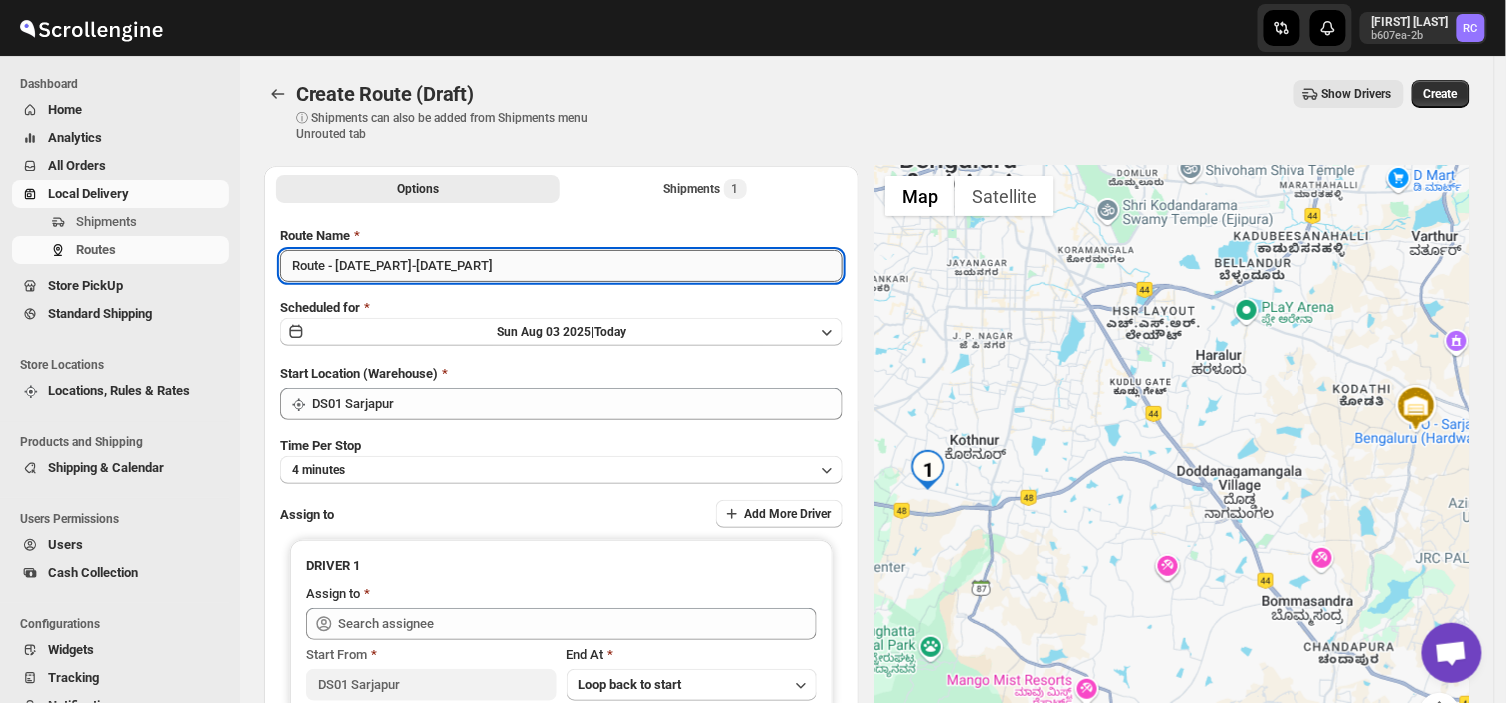 click on "Route - [DATE_PART]-[DATE_PART]" at bounding box center (561, 266) 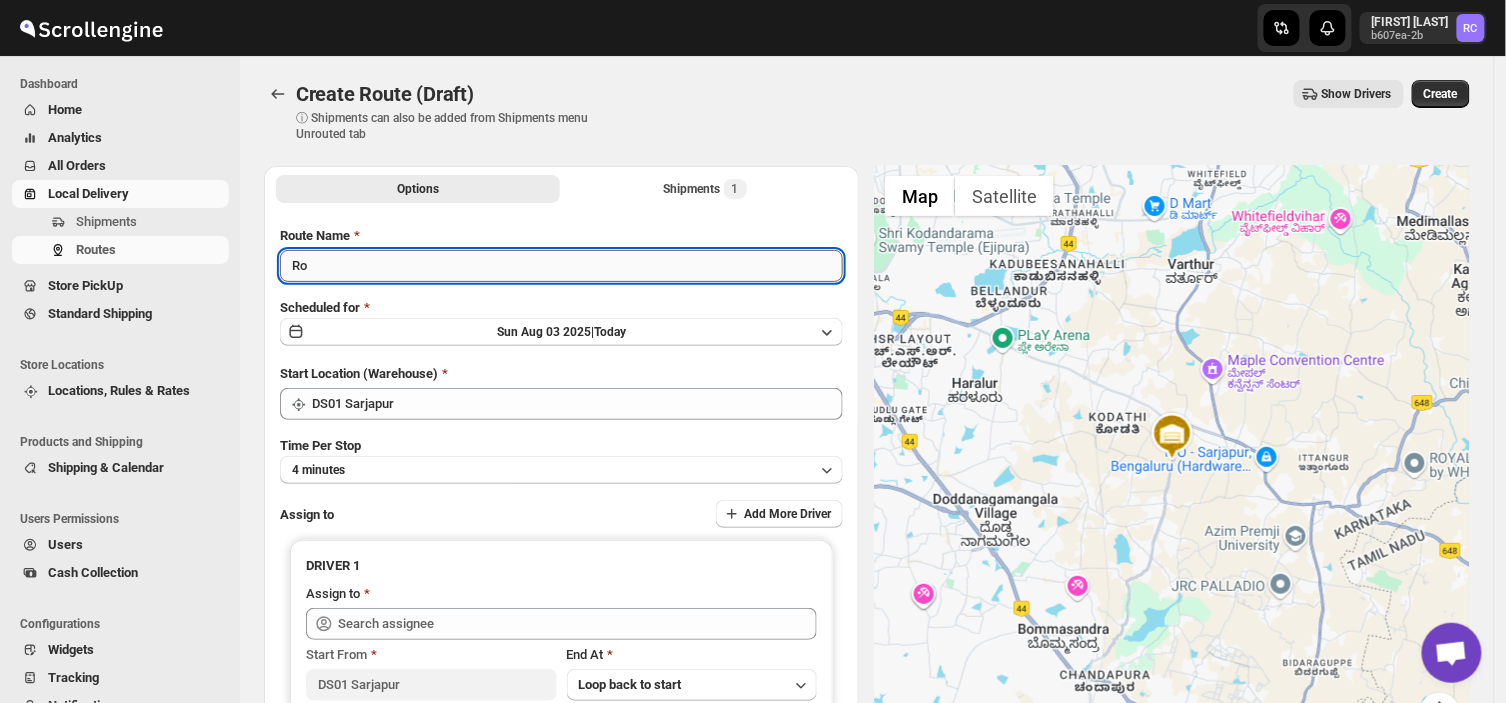 type on "R" 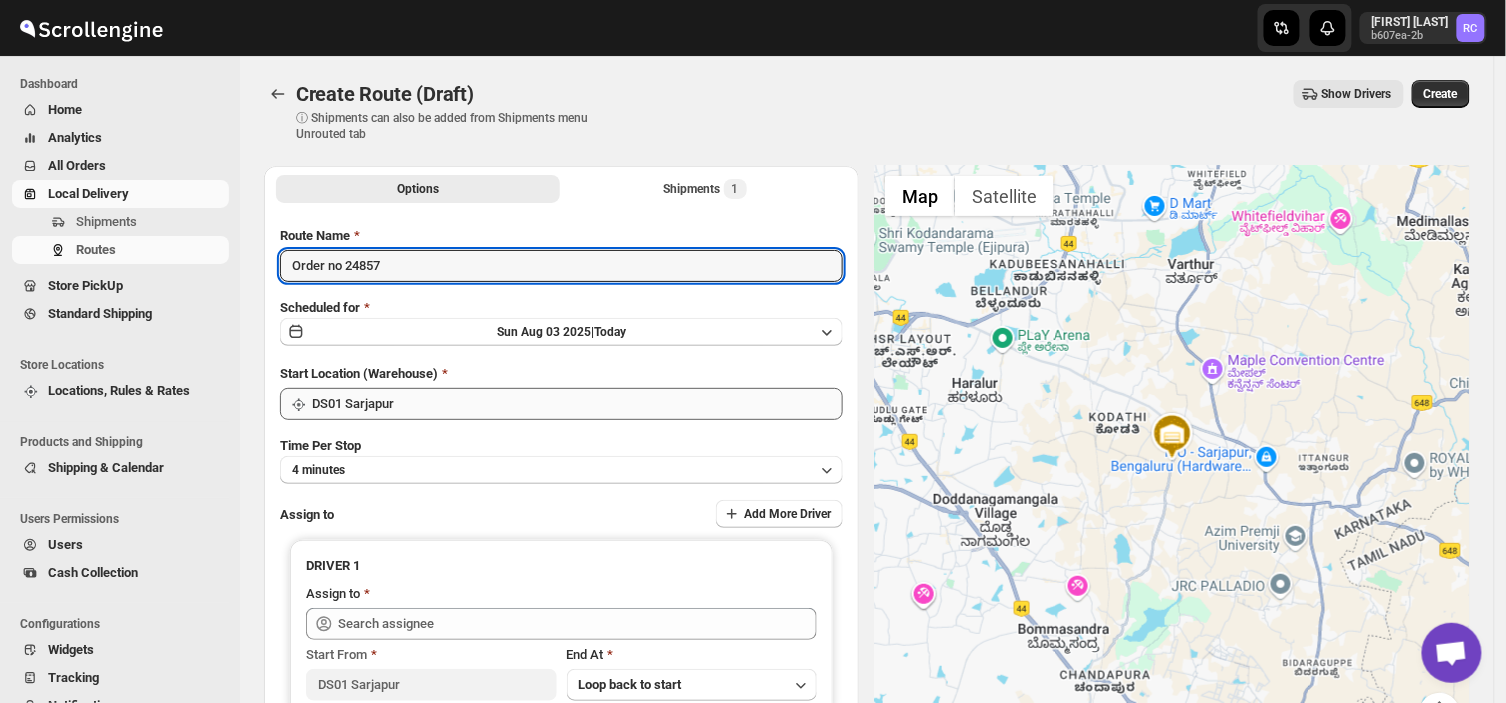 type on "Order no 24857" 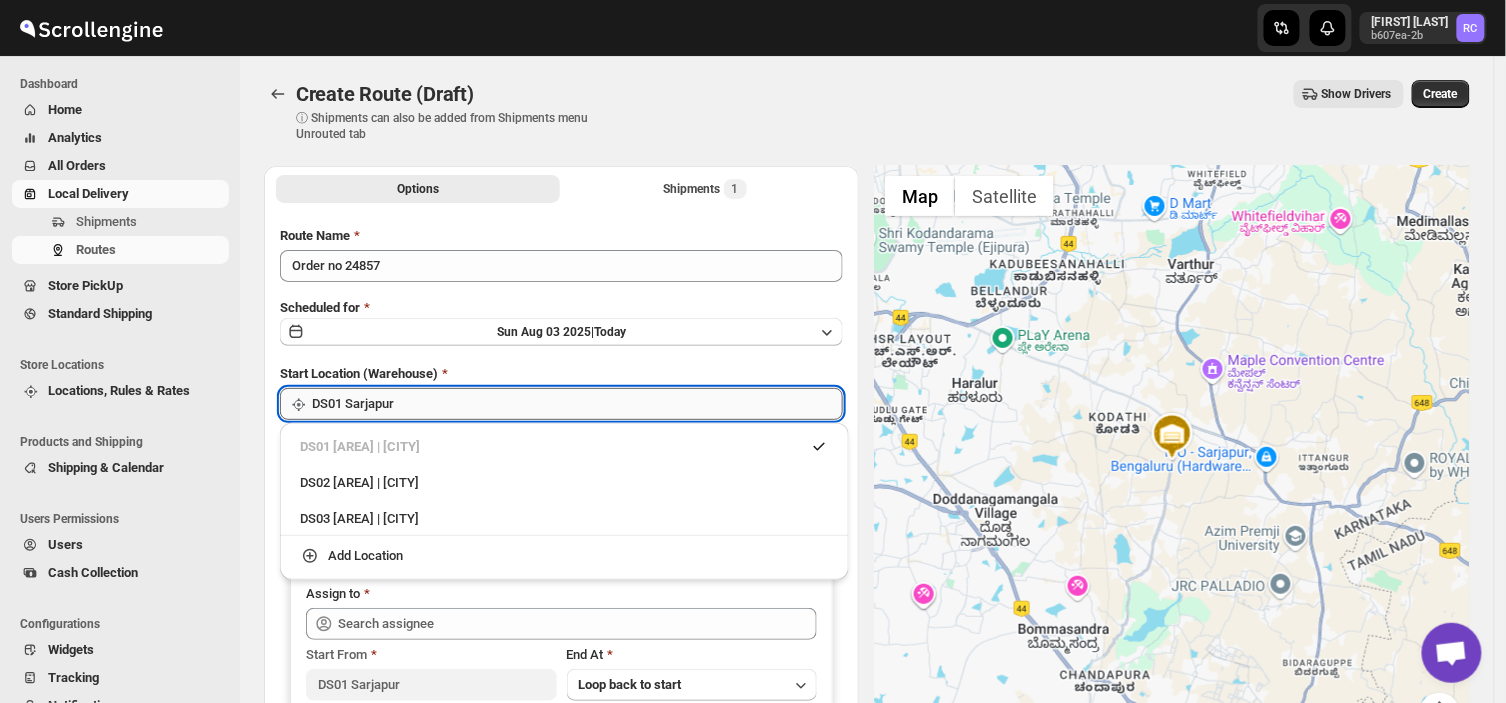 click on "DS01 Sarjapur" at bounding box center [577, 404] 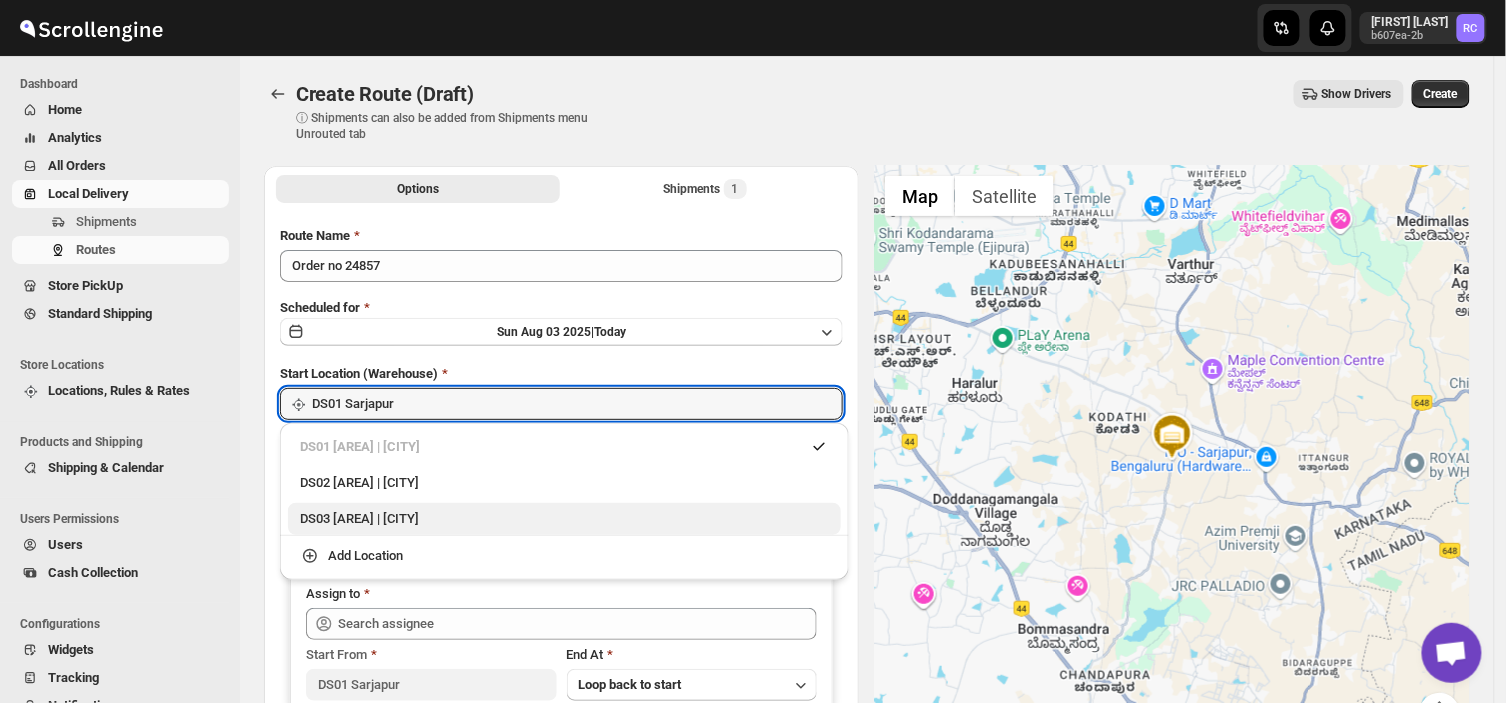 click on "DS03 [AREA] | [CITY]" at bounding box center [564, 519] 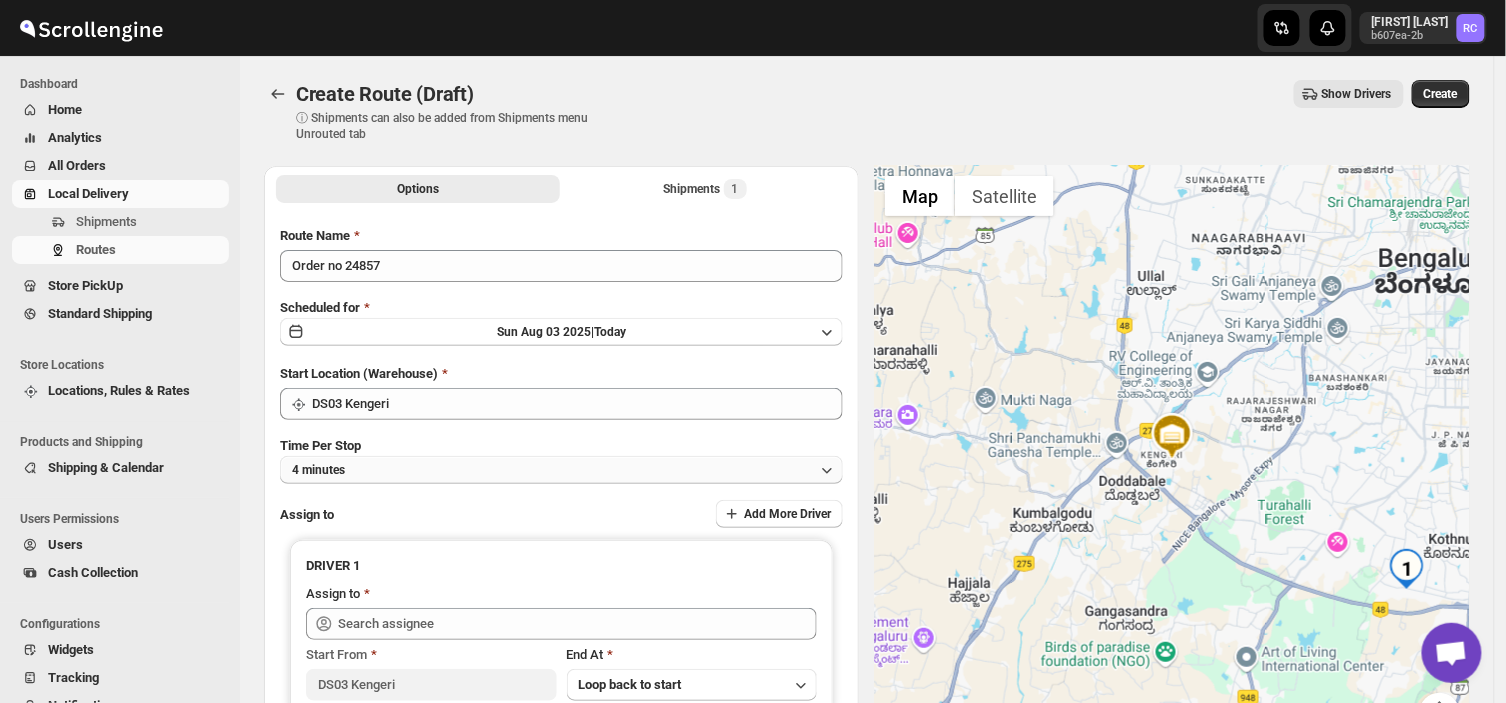 click on "4 minutes" at bounding box center [561, 470] 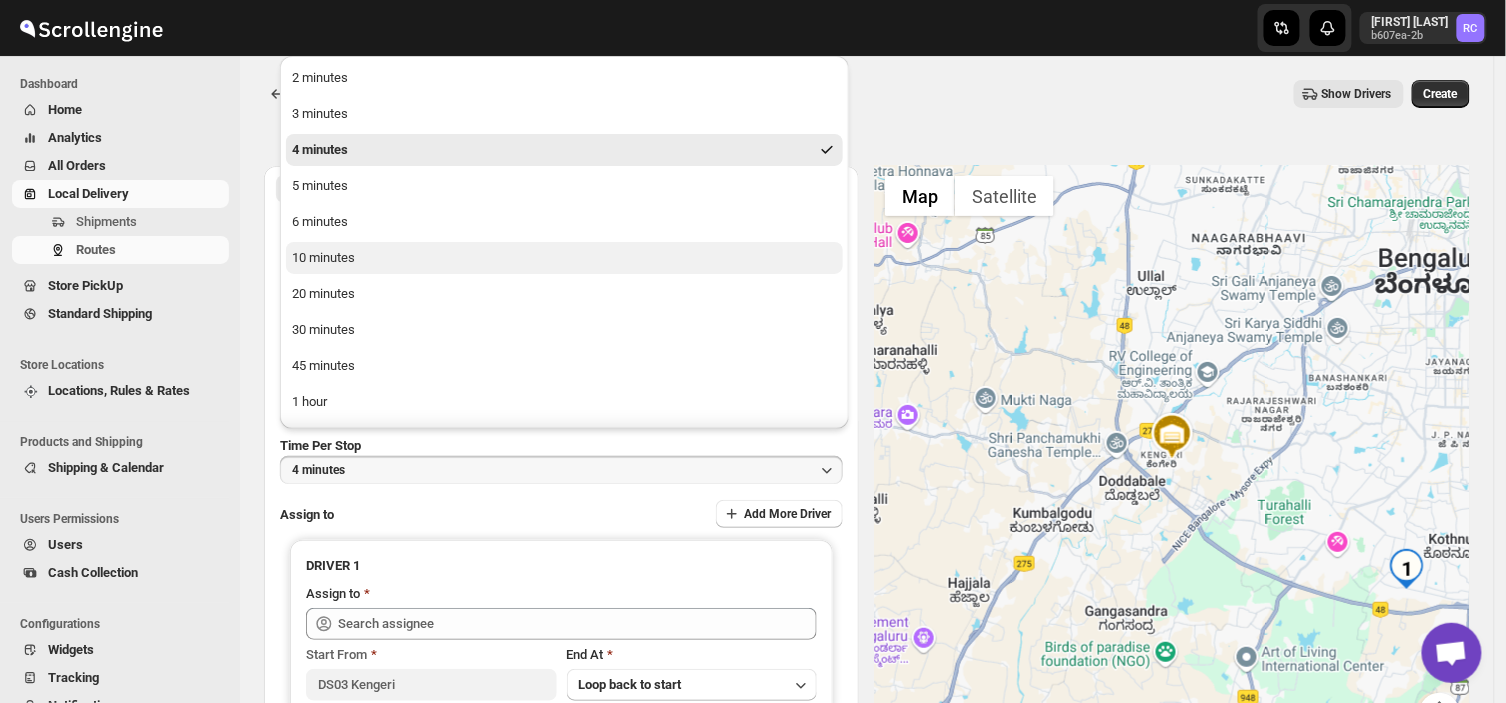click on "10 minutes" at bounding box center (564, 258) 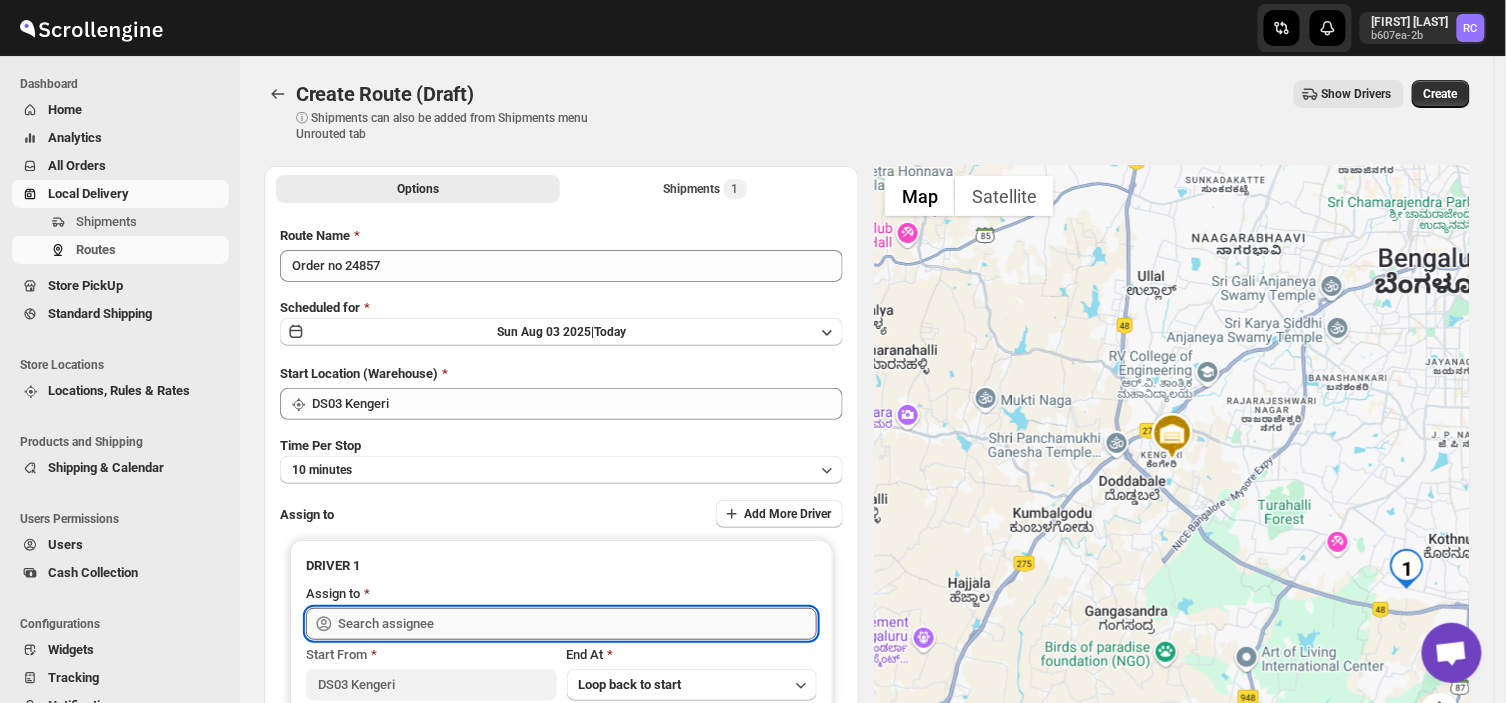 click at bounding box center [577, 624] 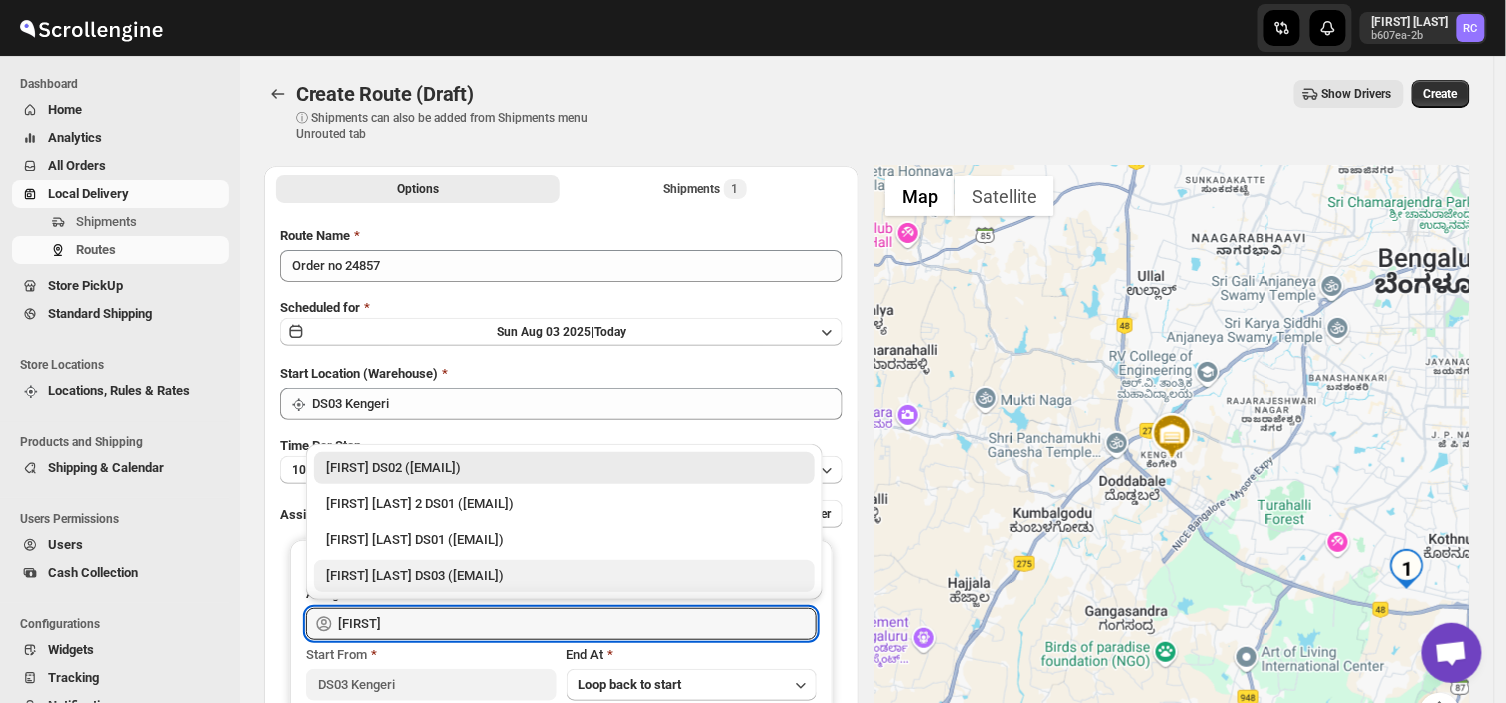 click on "[FIRST] [LAST] DS03 ([EMAIL])" at bounding box center (564, 576) 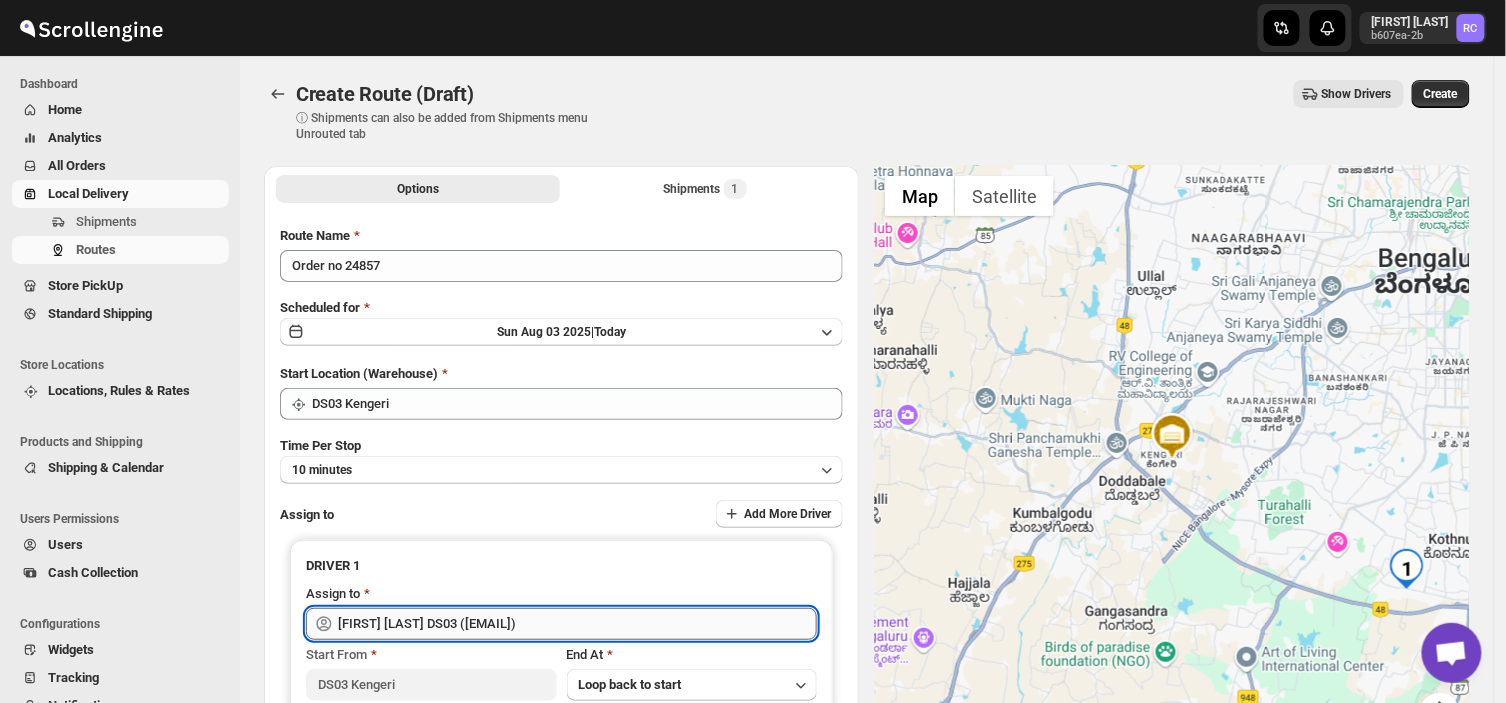 click on "[FIRST] [LAST] DS03 ([EMAIL])" at bounding box center (577, 624) 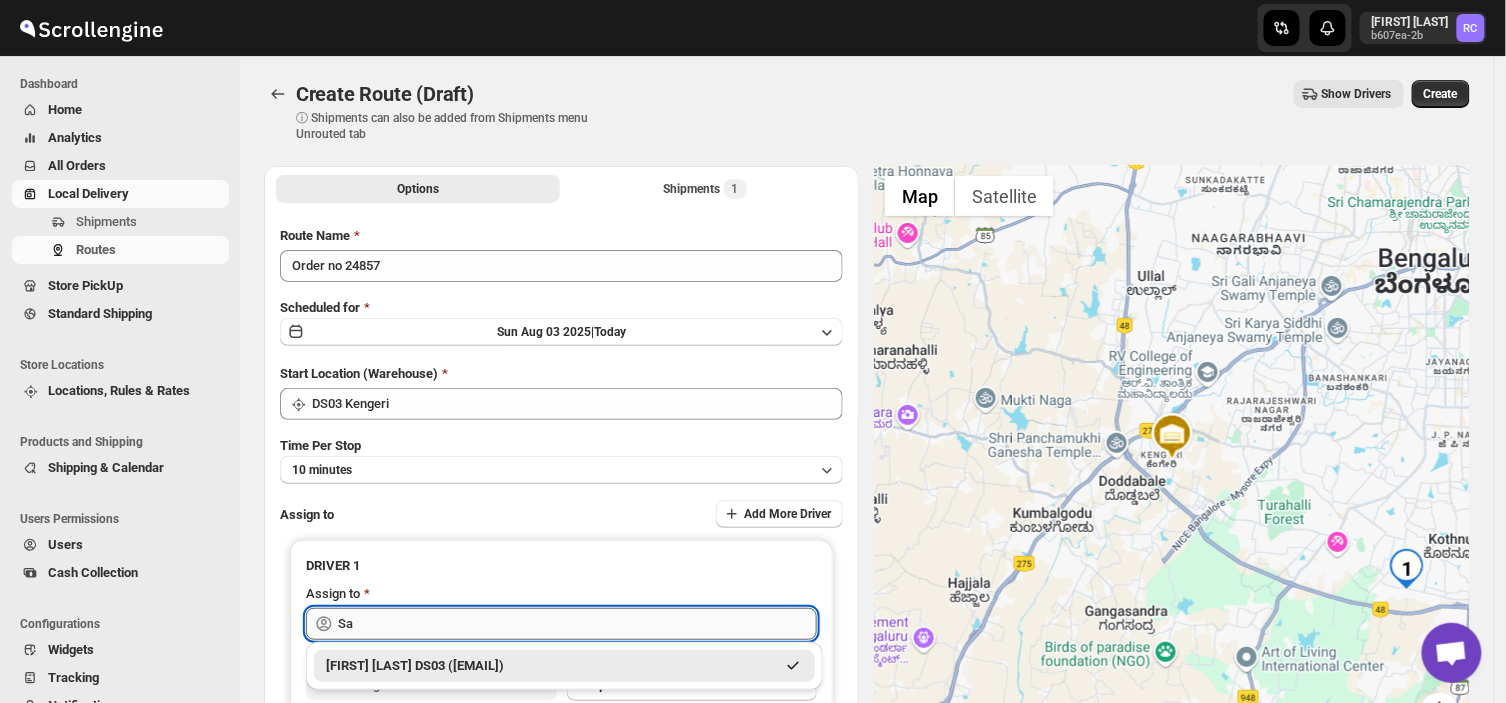 type on "S" 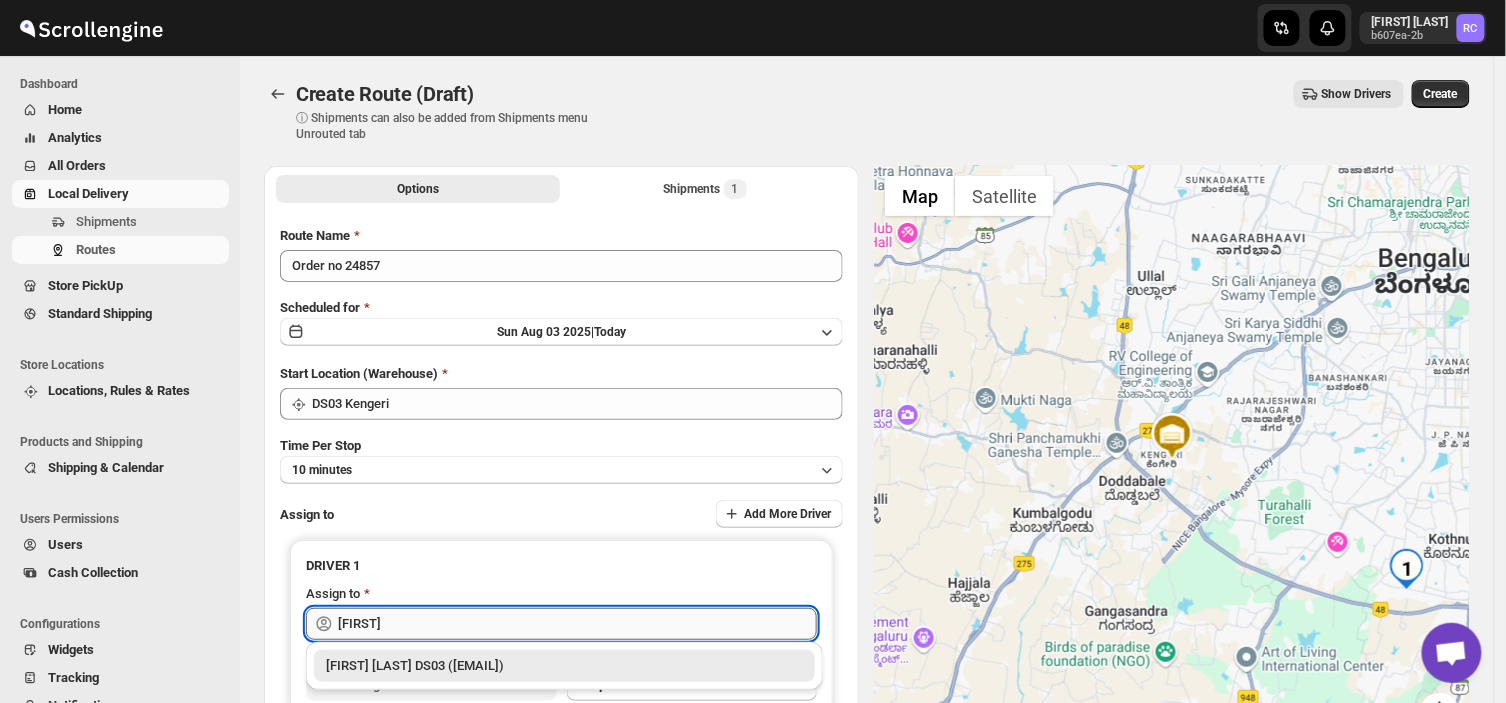 scroll, scrollTop: 0, scrollLeft: 0, axis: both 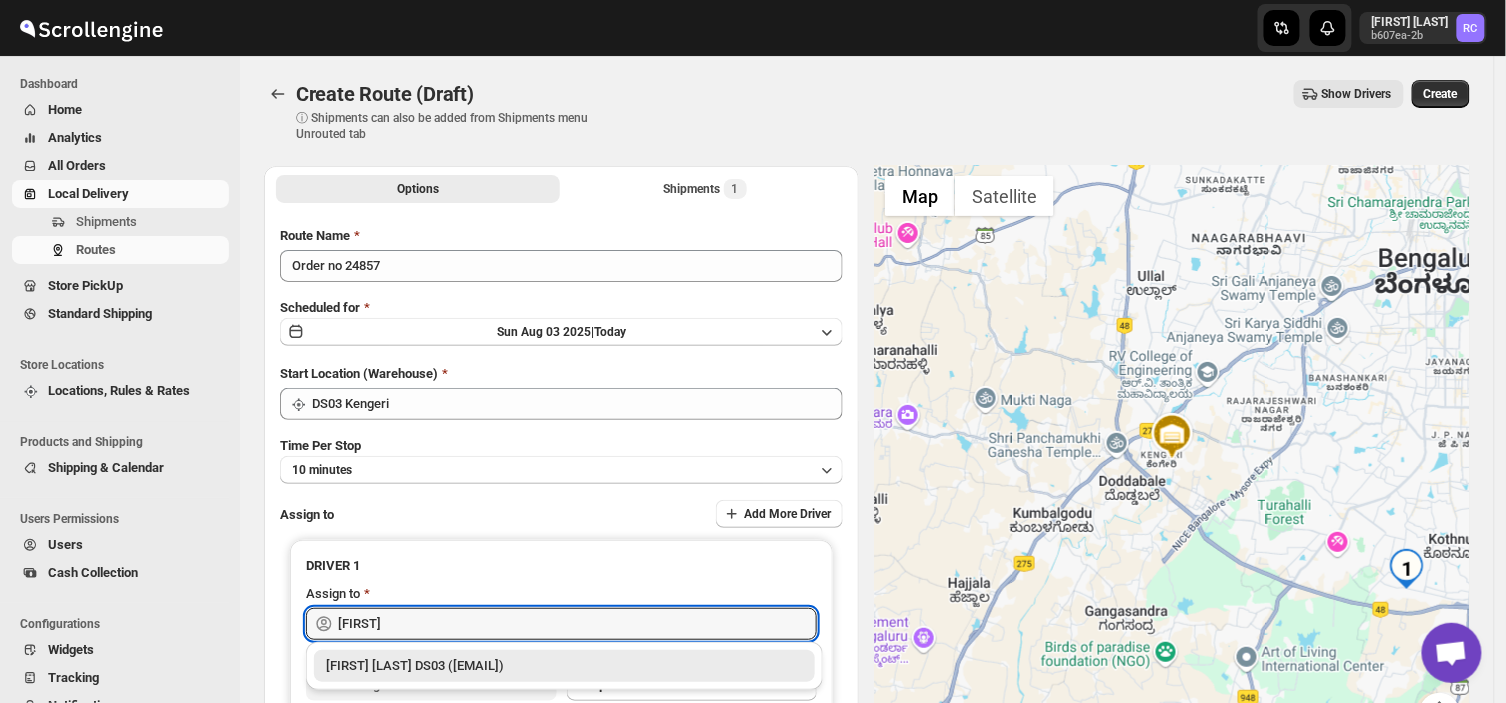 click on "[FIRST] [LAST] DS03 ([EMAIL])" at bounding box center [564, 666] 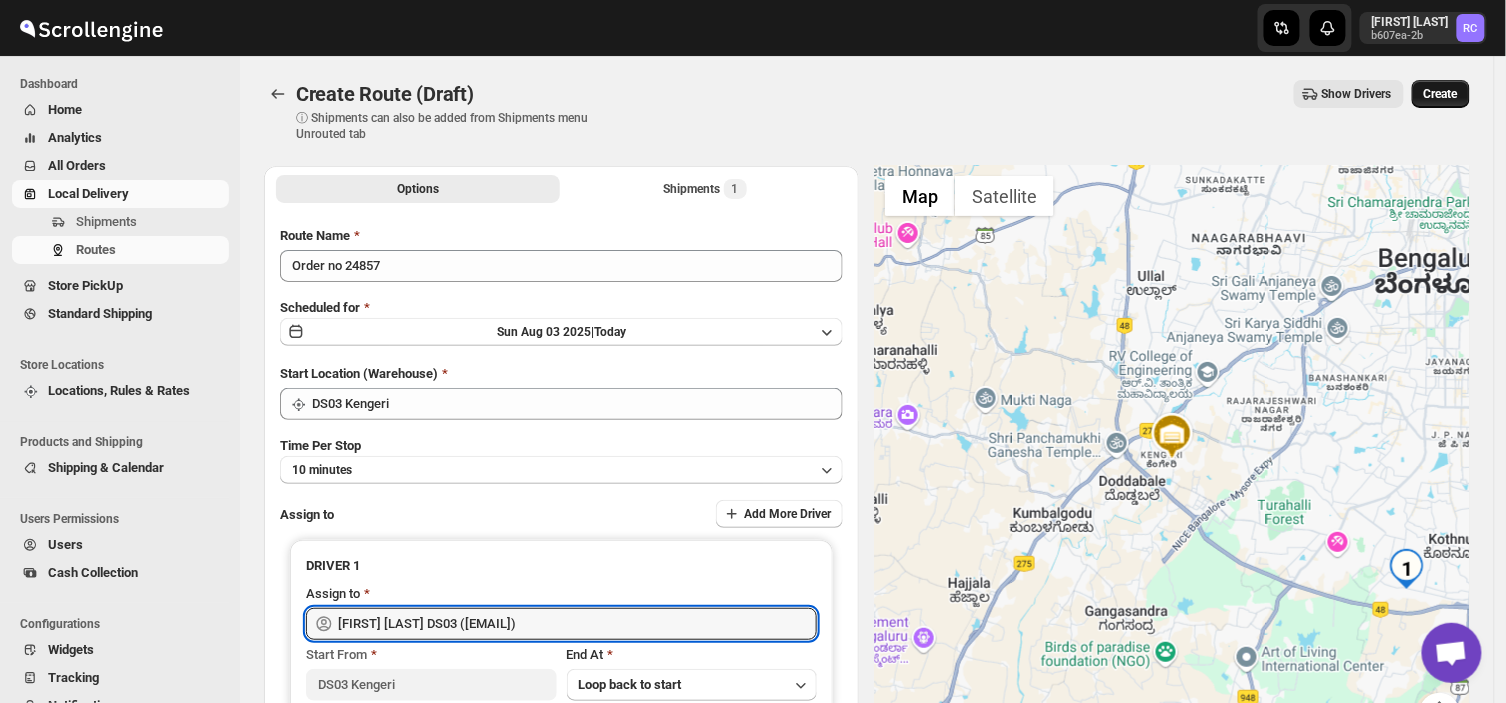 type on "[FIRST] [LAST] DS03 ([EMAIL])" 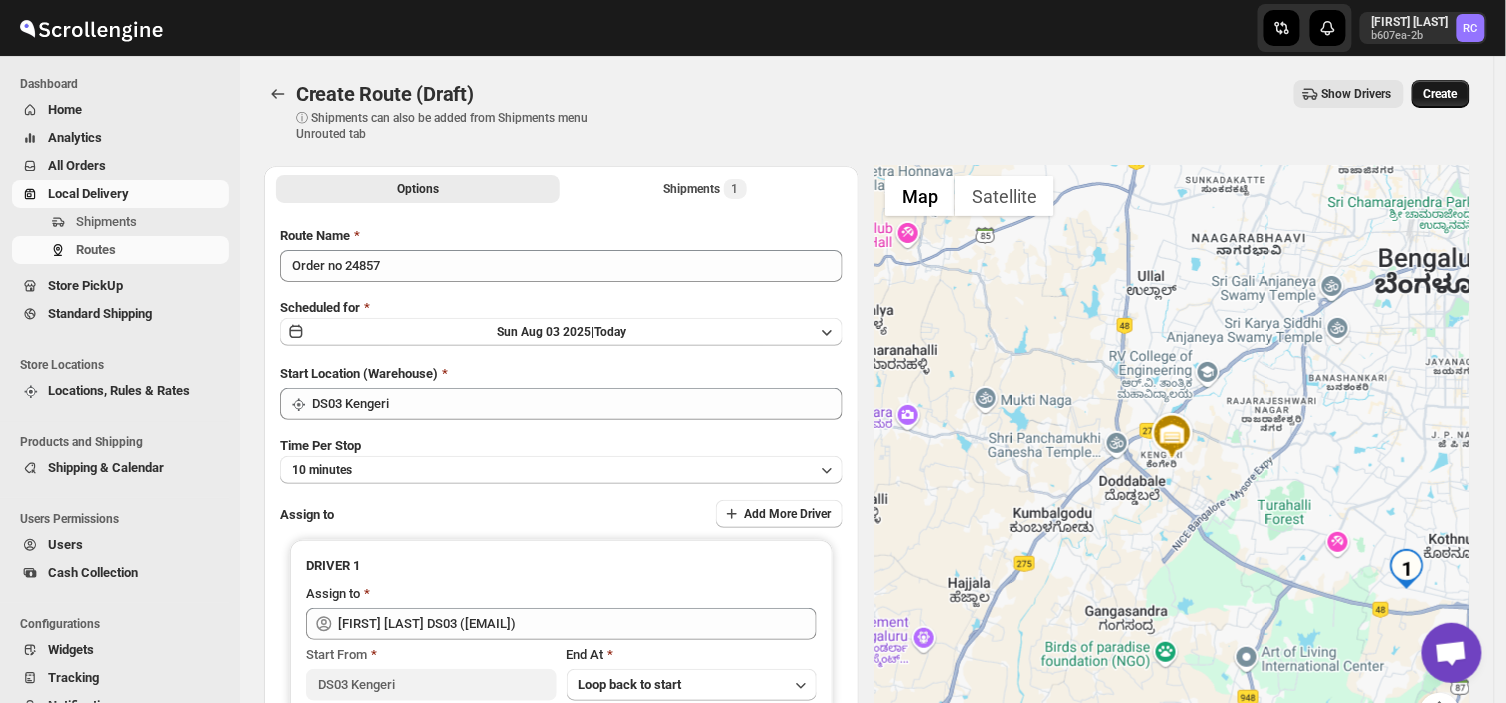 click on "Create" at bounding box center [1441, 94] 